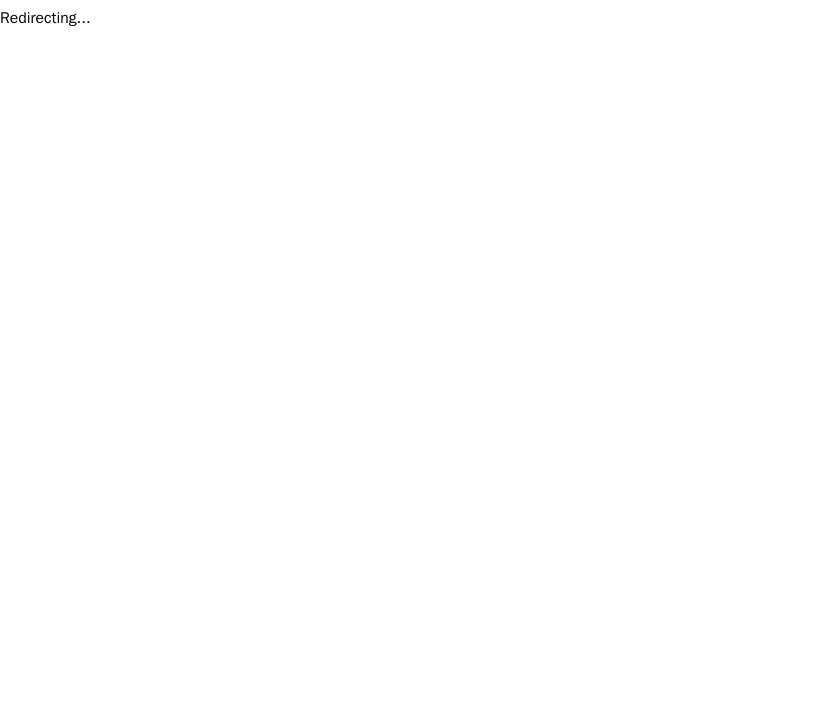 scroll, scrollTop: 0, scrollLeft: 0, axis: both 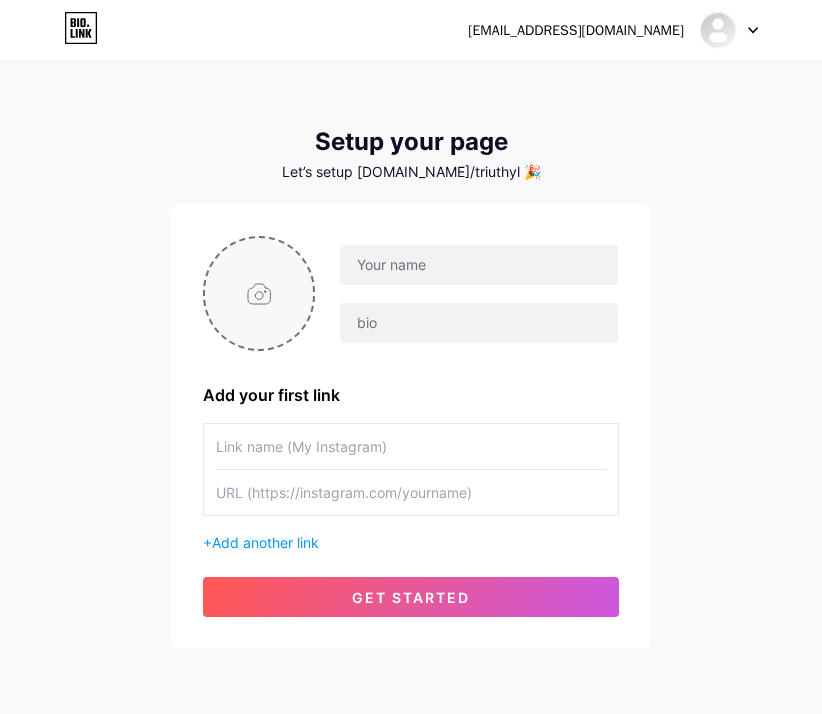 click at bounding box center [259, 293] 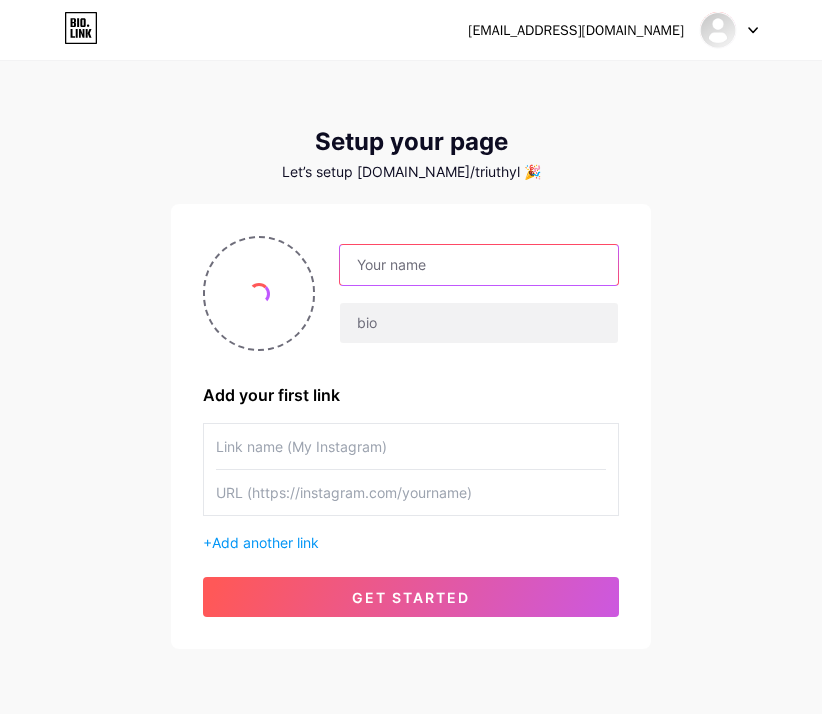click at bounding box center (479, 265) 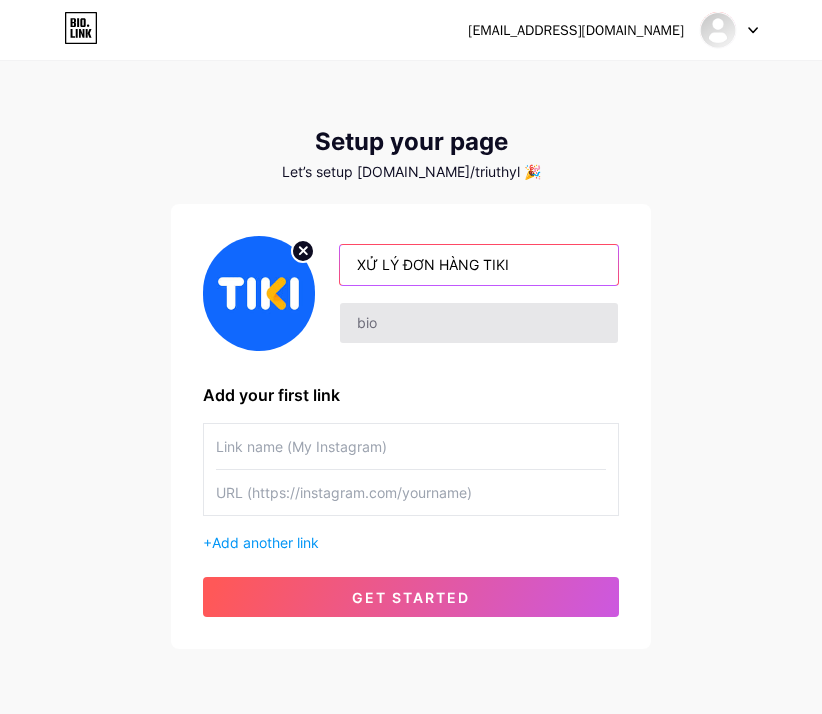 type on "XỬ LÝ ĐƠN HÀNG TIKI" 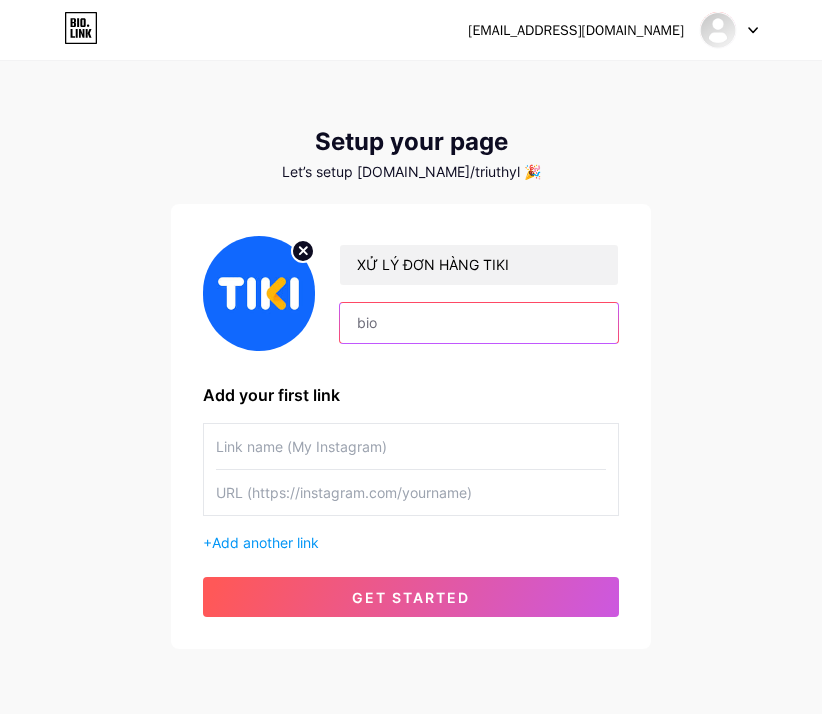 click at bounding box center (479, 323) 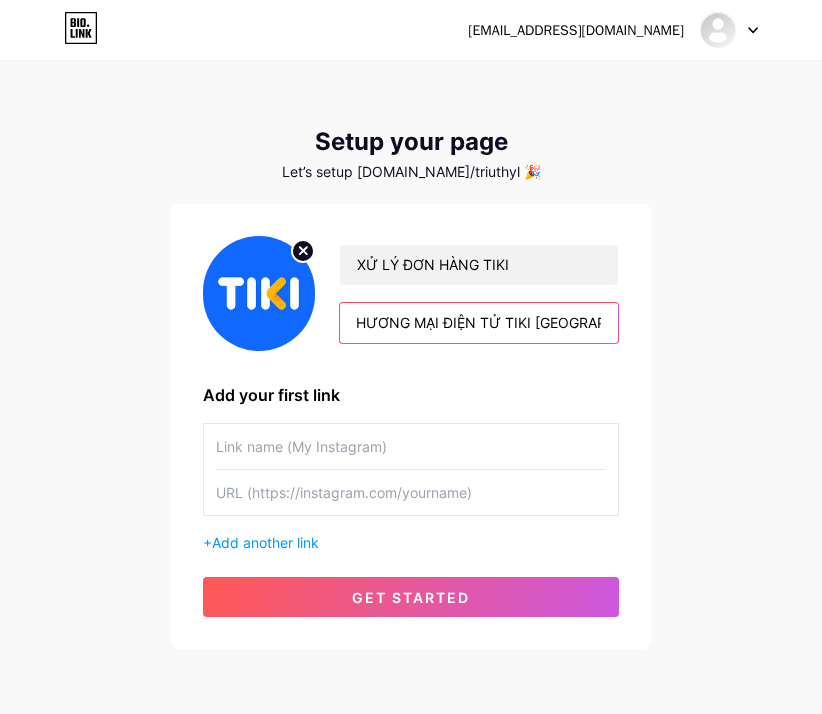 scroll, scrollTop: 0, scrollLeft: 150, axis: horizontal 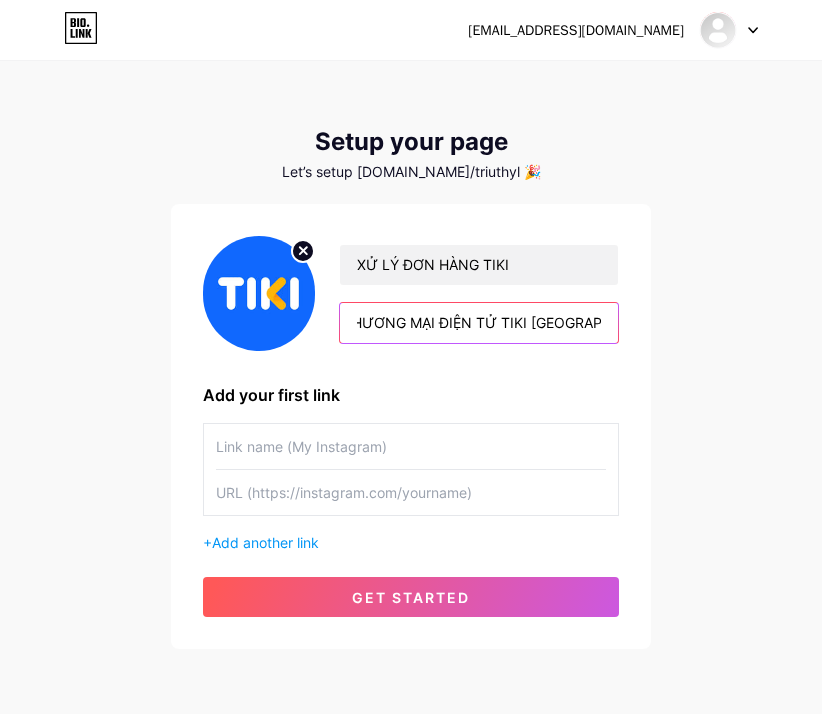 type on "CÔNG TY CỔ PHẦN THƯƠNG MẠI ĐIỆN TỬ TIKI [GEOGRAPHIC_DATA]" 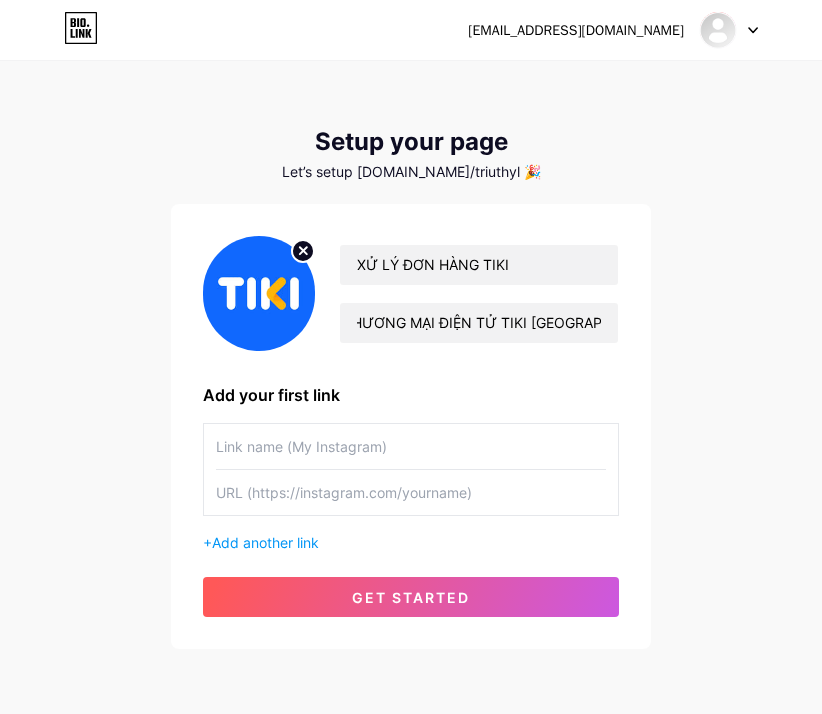 click at bounding box center [411, 446] 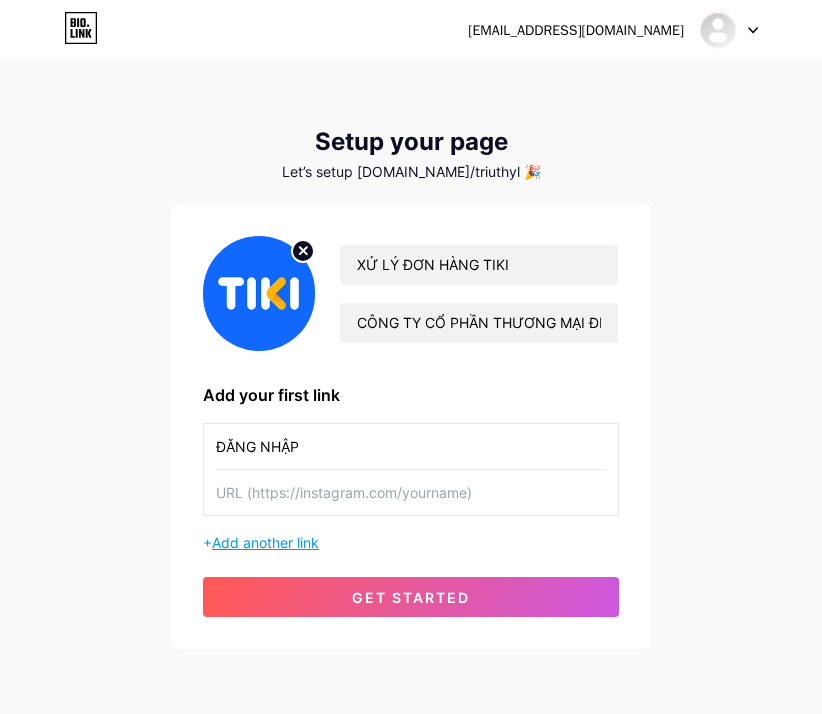 type on "ĐĂNG NHẬP" 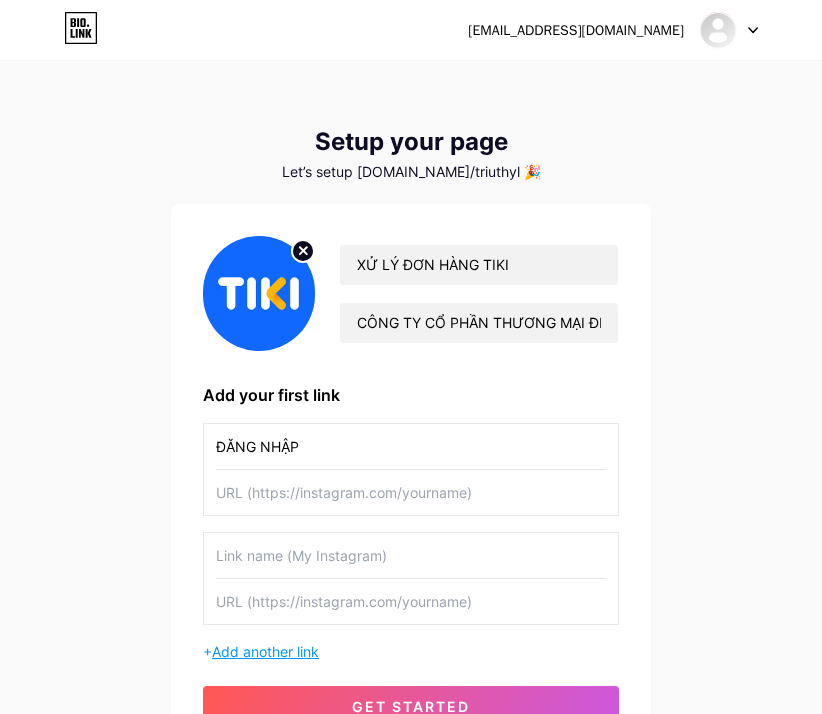 click at bounding box center [411, 555] 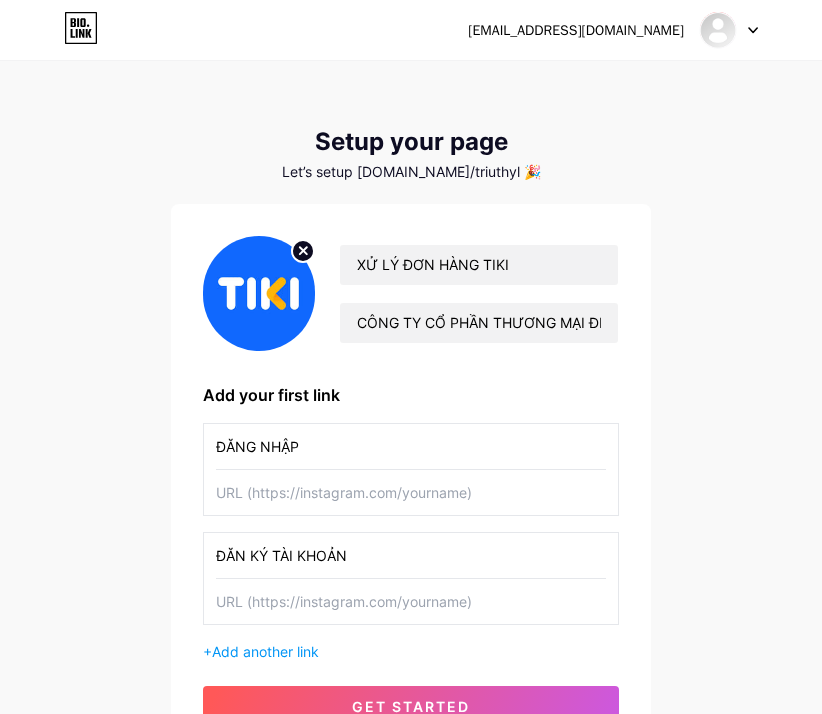 click on "ĐĂN KÝ TÀI KHOẢN" at bounding box center [411, 555] 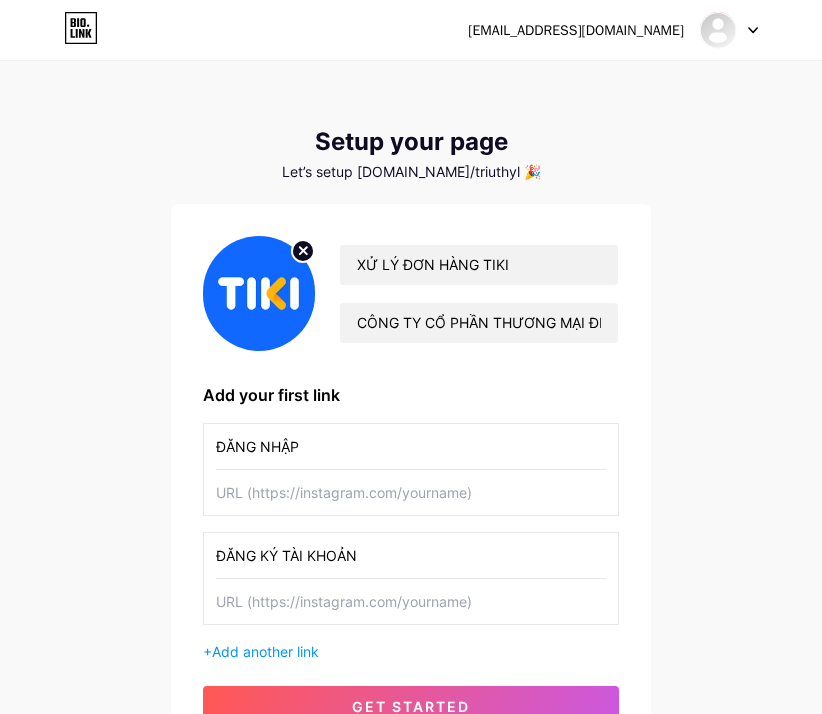 type on "ĐĂNG KÝ TÀI KHOẢN" 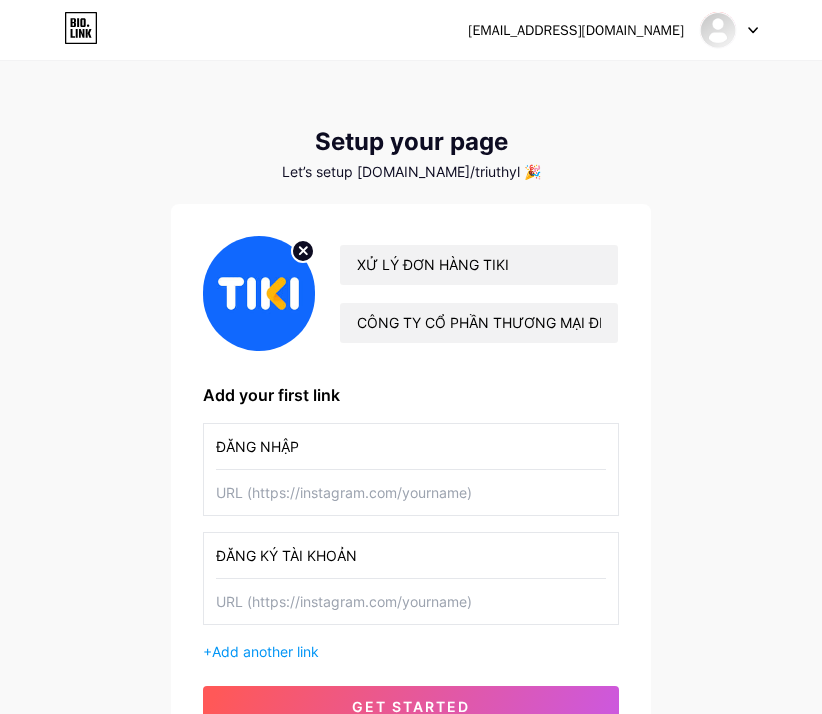 click at bounding box center (411, 492) 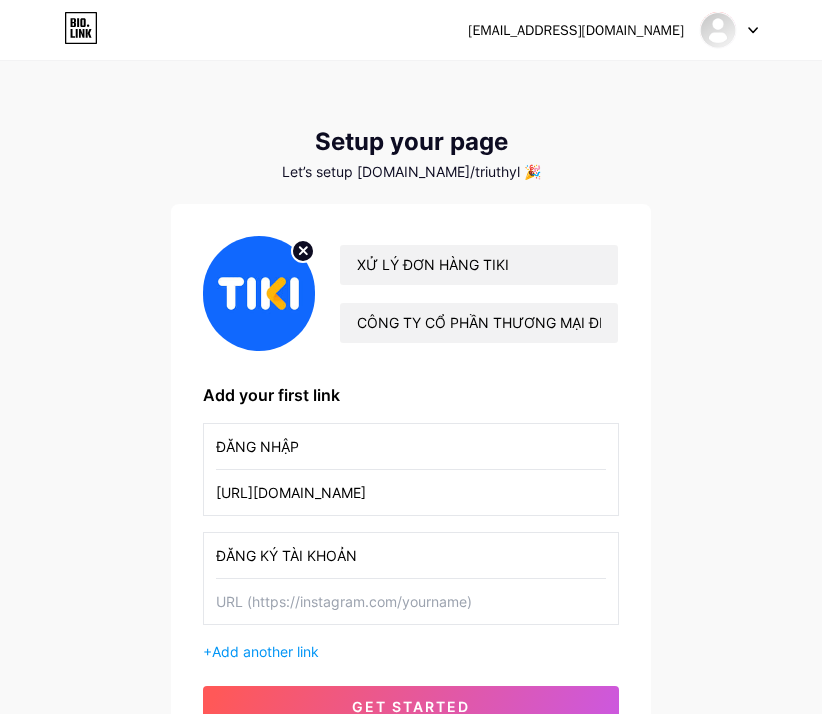 type on "[URL][DOMAIN_NAME]" 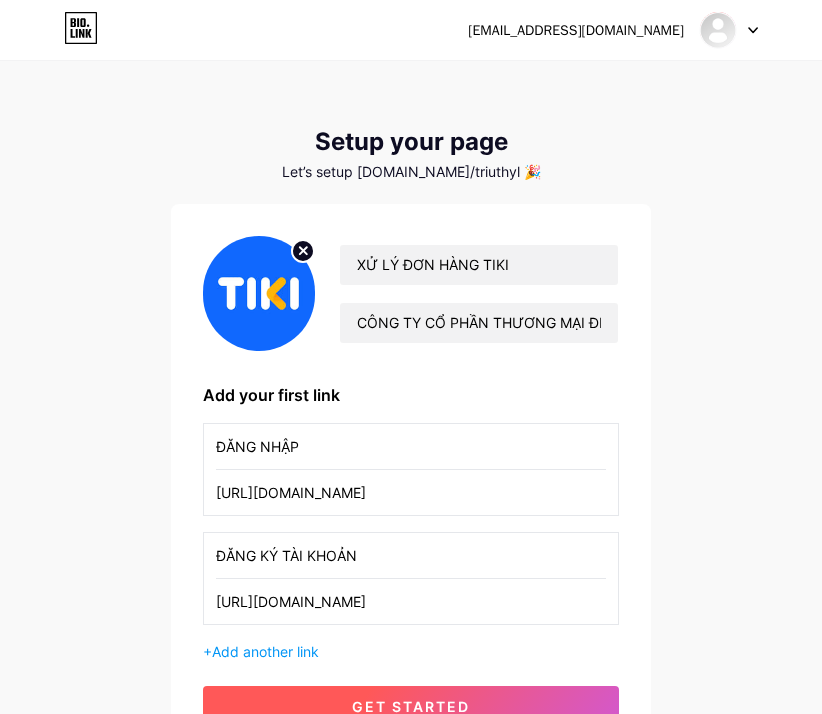 scroll, scrollTop: 100, scrollLeft: 0, axis: vertical 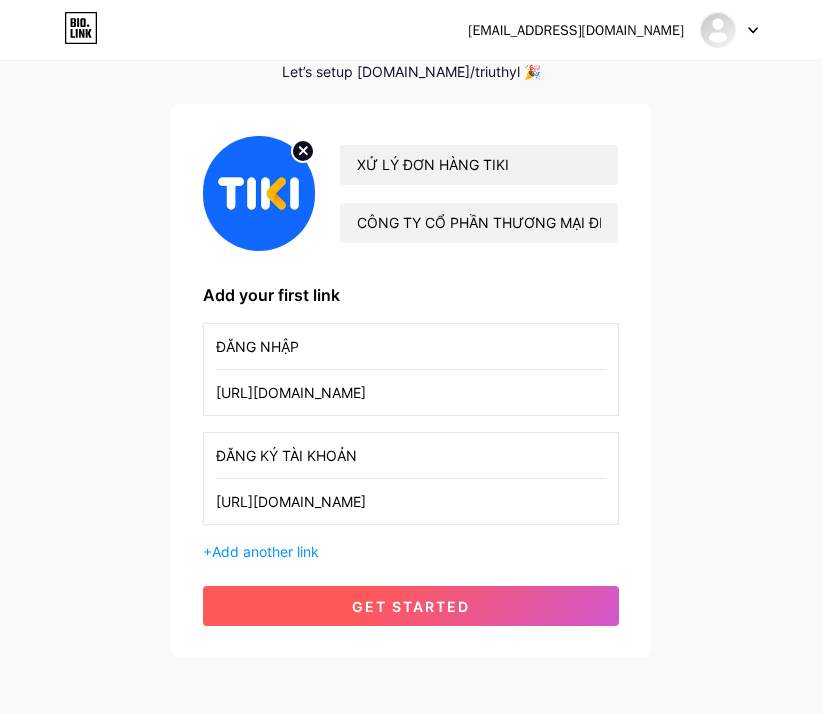 type on "[URL][DOMAIN_NAME]" 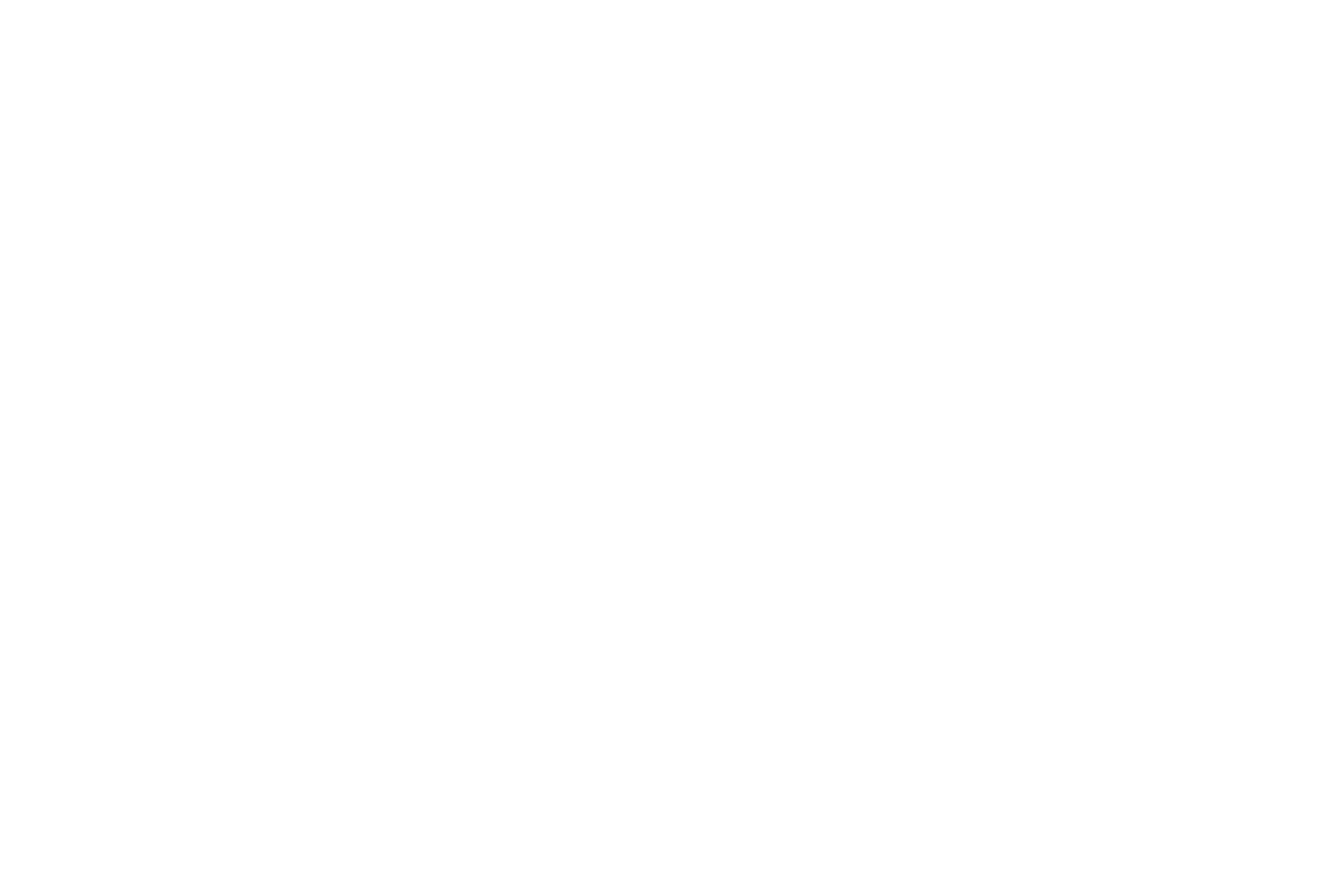 scroll, scrollTop: 0, scrollLeft: 0, axis: both 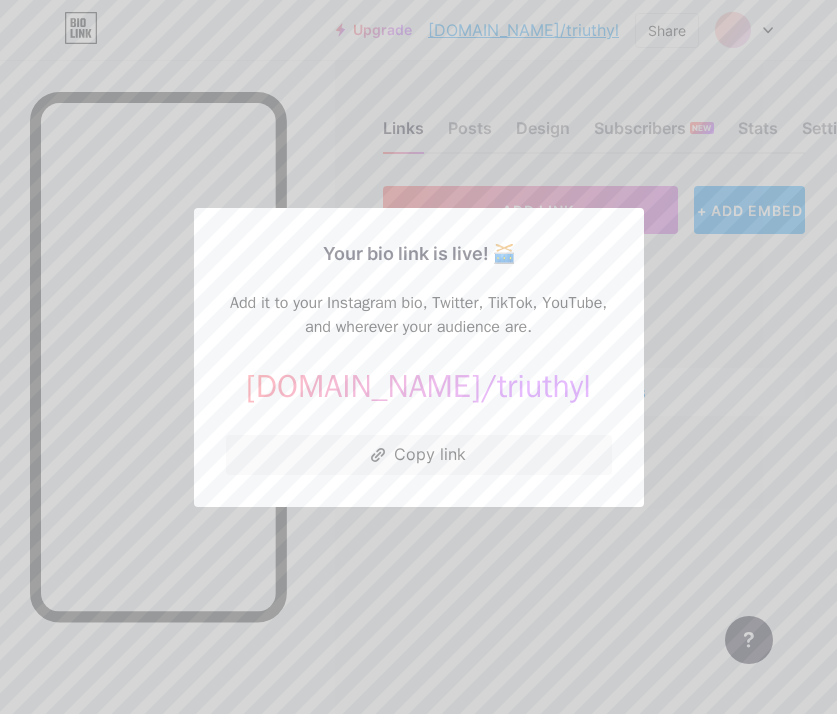 click at bounding box center (418, 357) 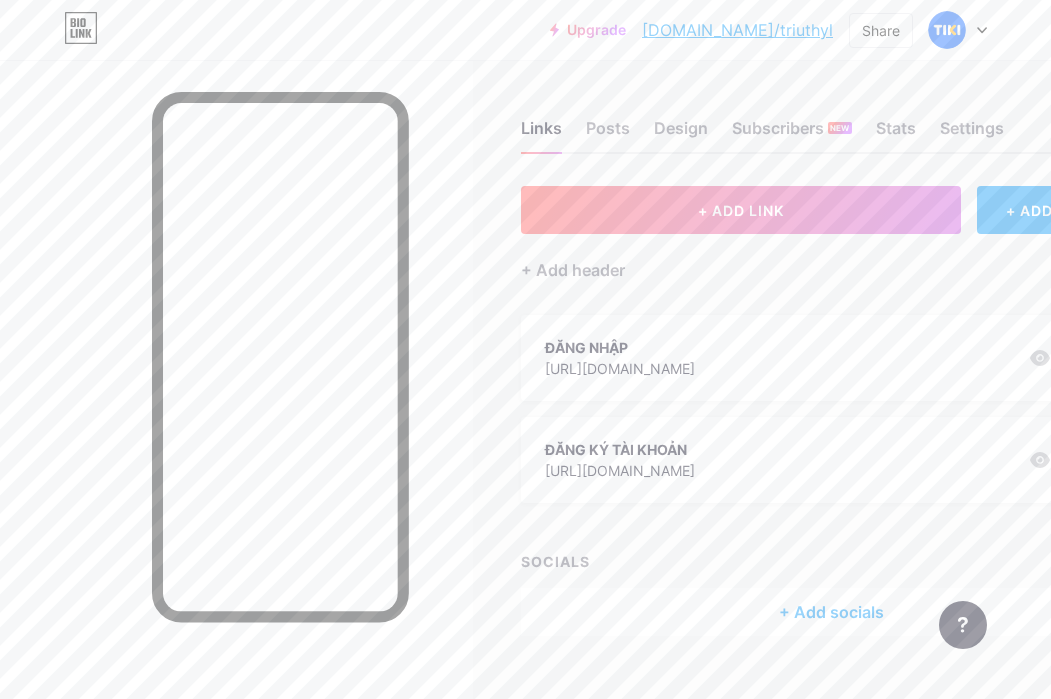 click on "ĐĂNG NHẬP
[URL][DOMAIN_NAME]
0" at bounding box center [807, 358] 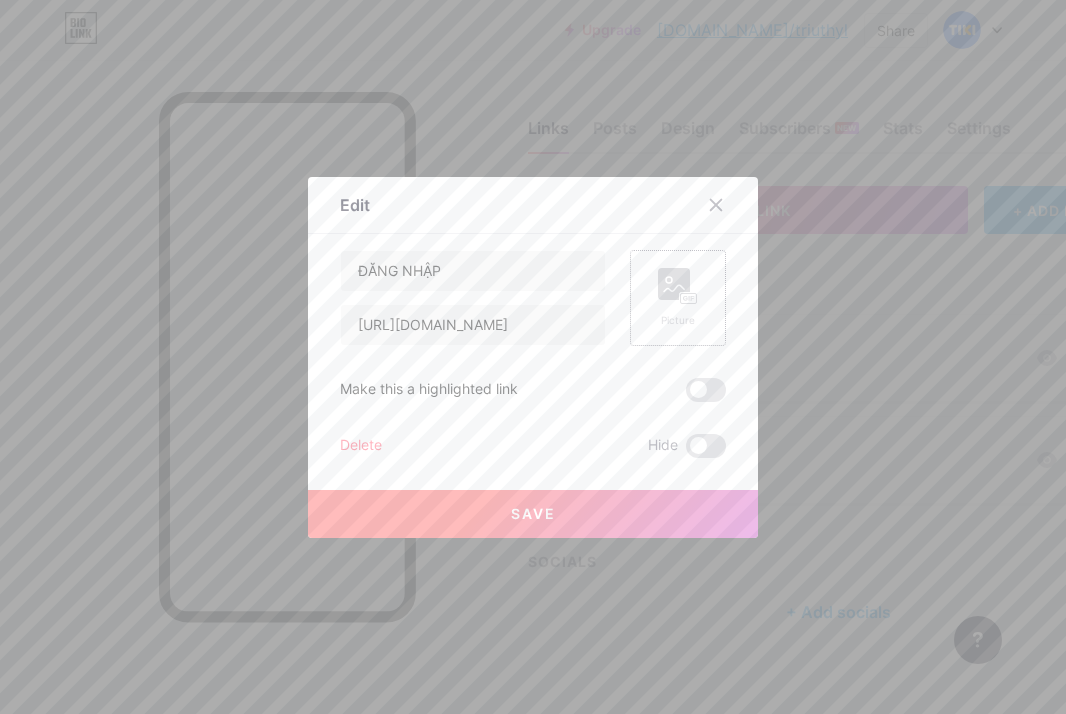 click on "Picture" at bounding box center [678, 298] 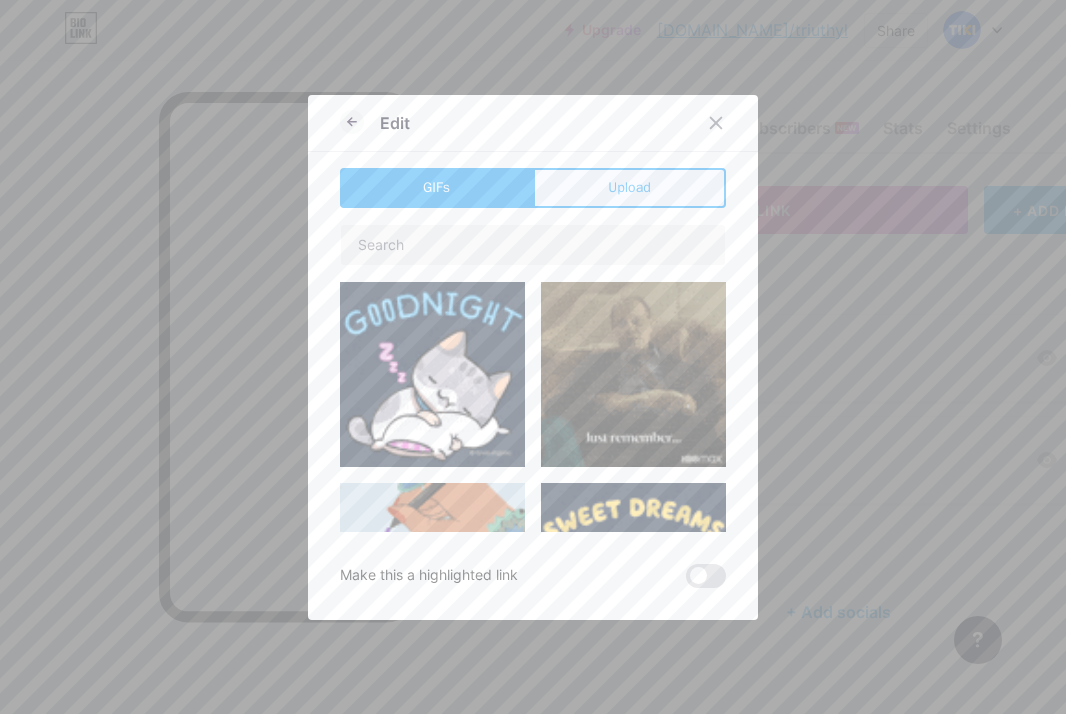 click on "Upload" at bounding box center [629, 188] 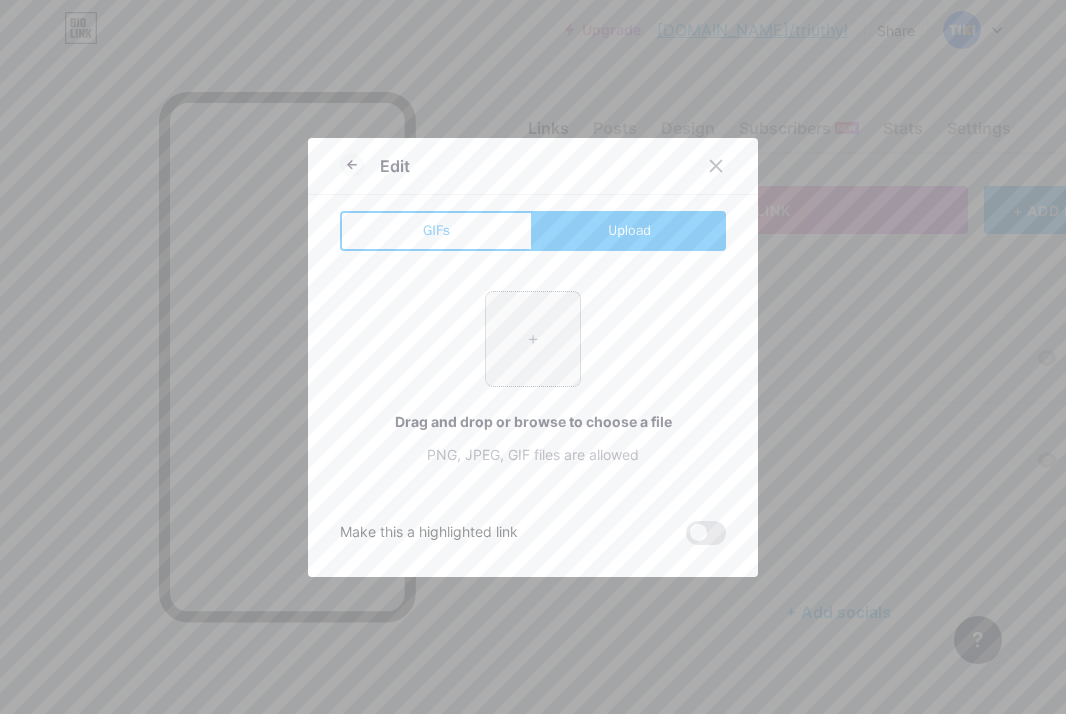 click at bounding box center [533, 339] 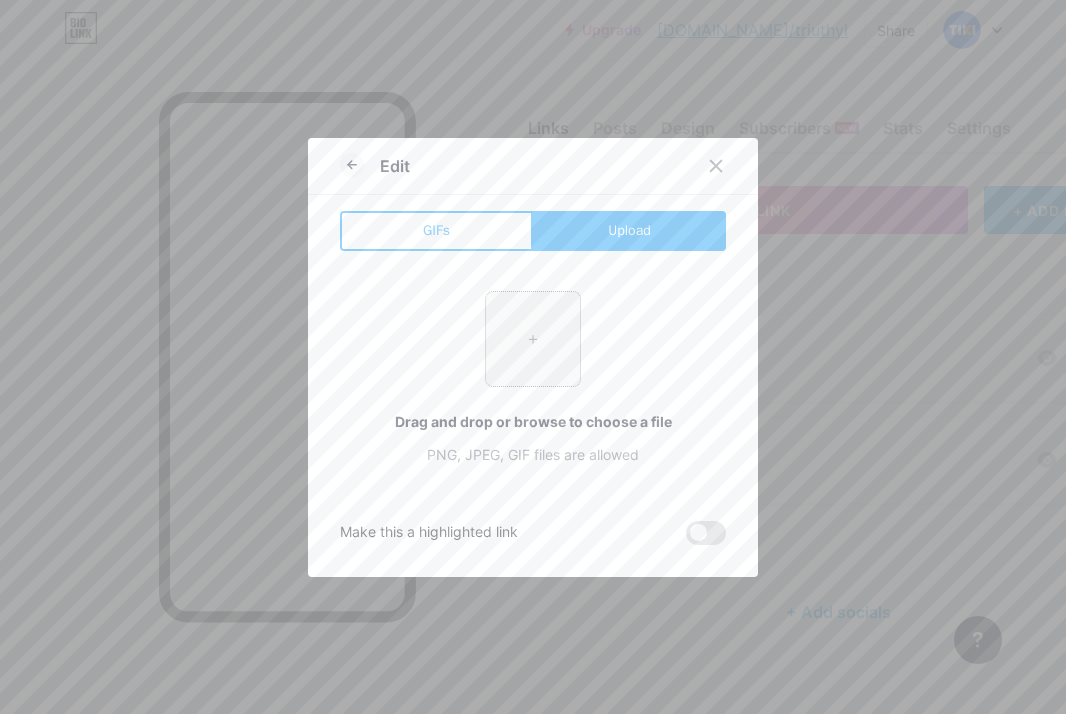 type on "C:\fakepath\photo_2025-06-16_19-55-30.jpg" 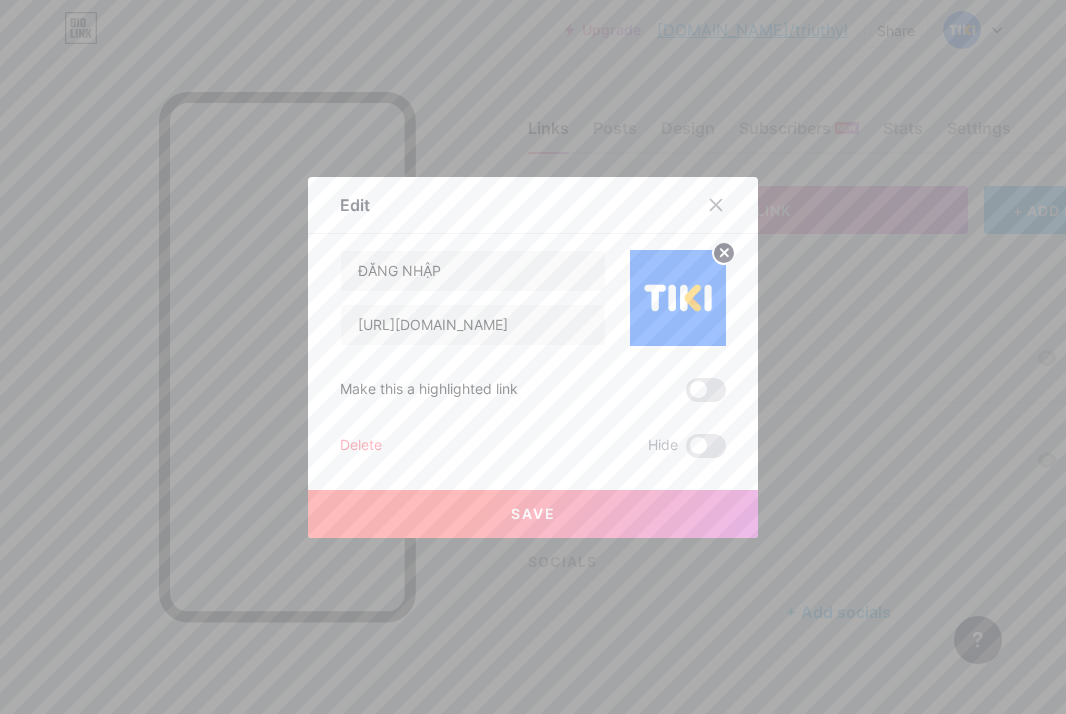 click on "Save" at bounding box center (533, 514) 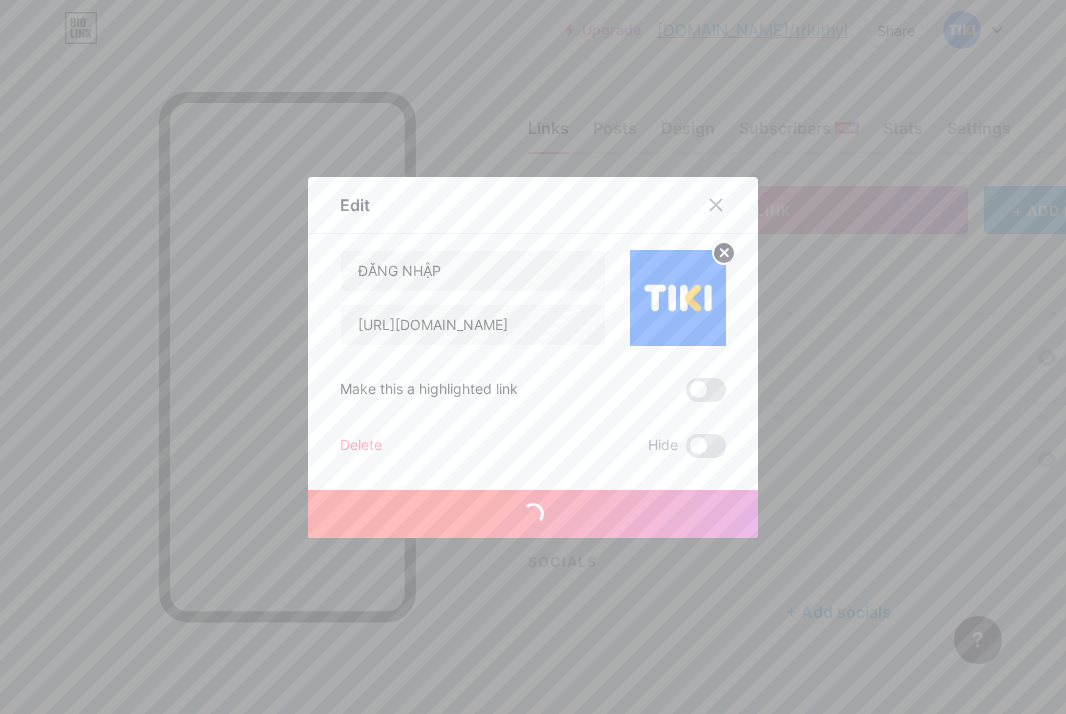 type 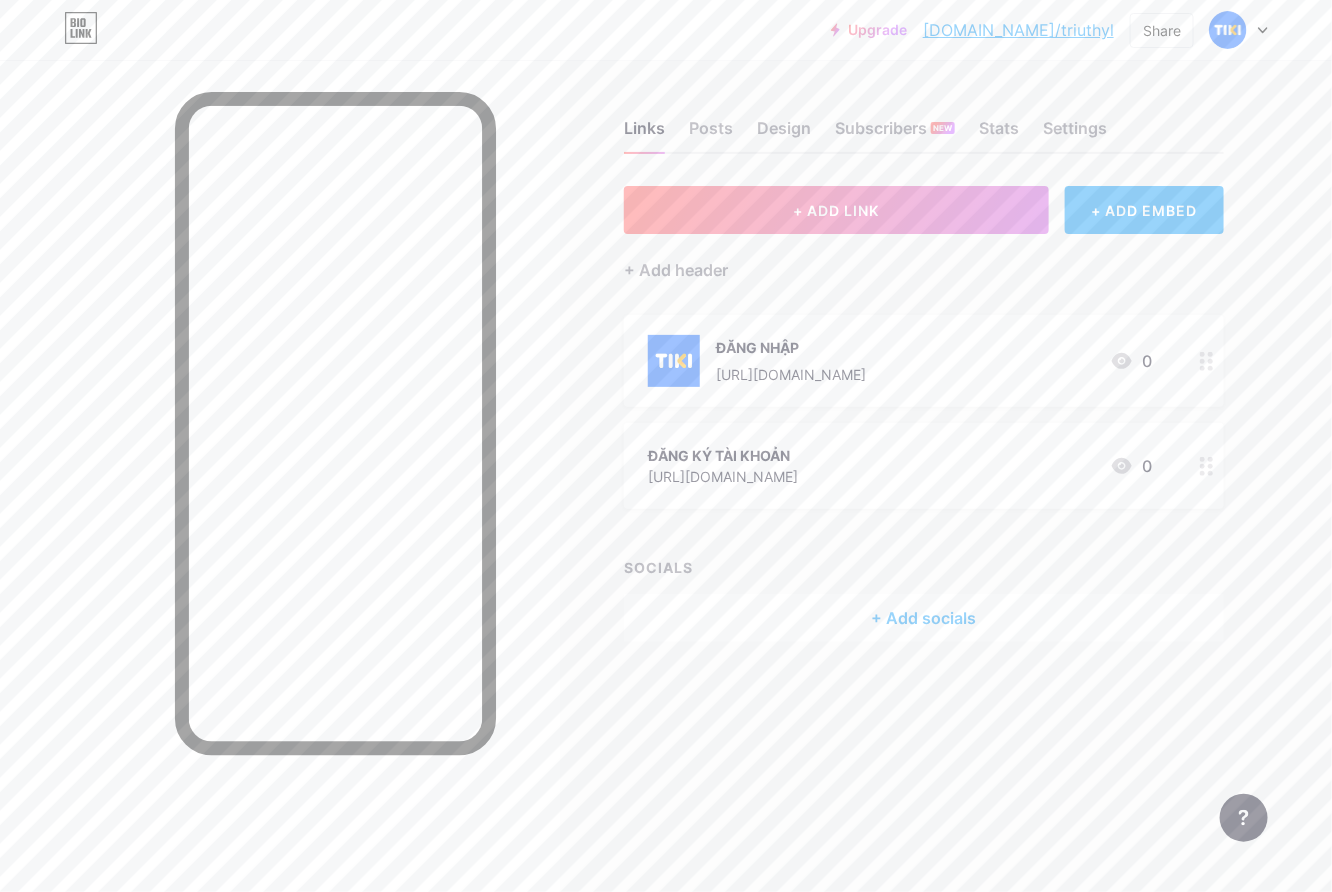 click at bounding box center (1207, 466) 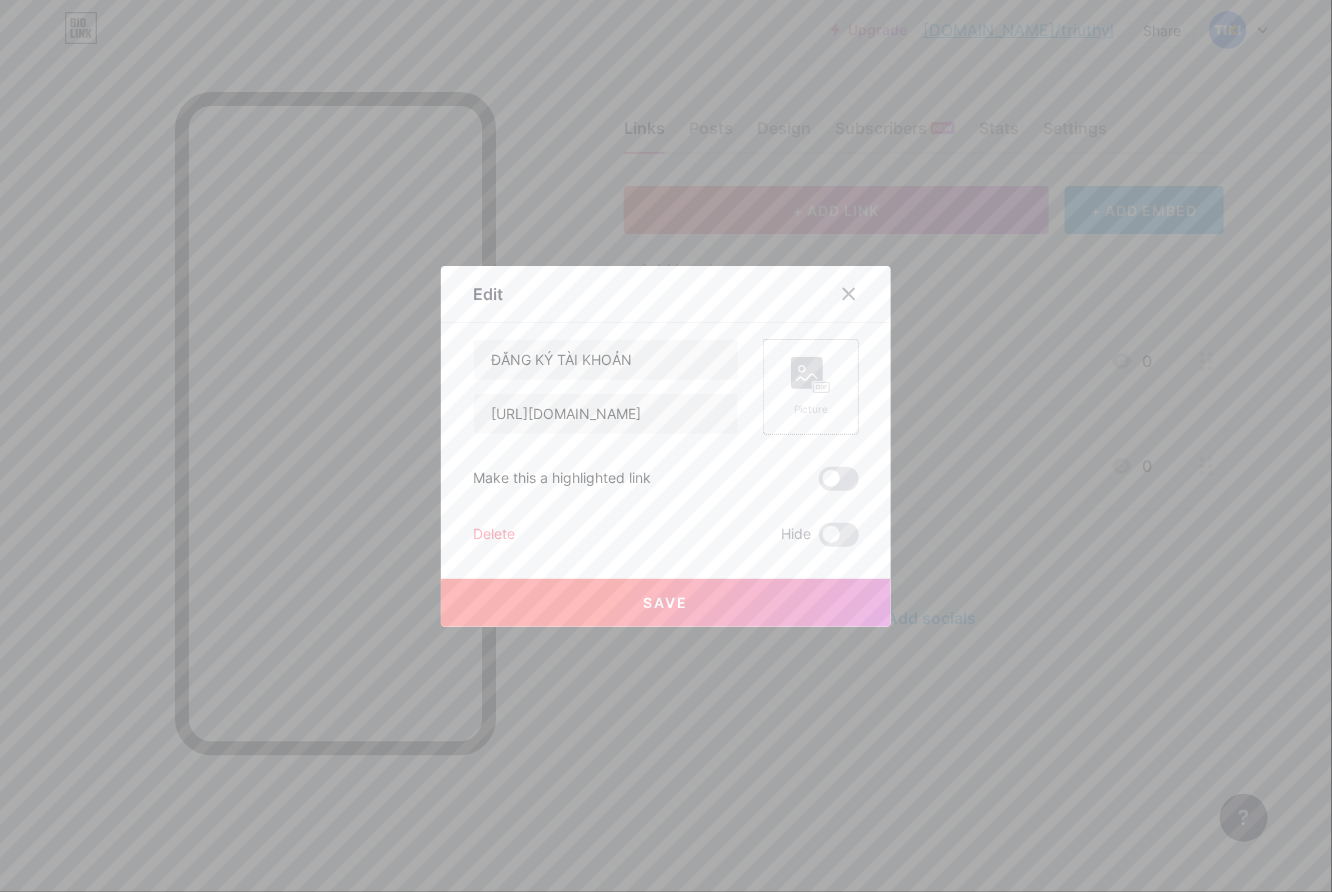 click 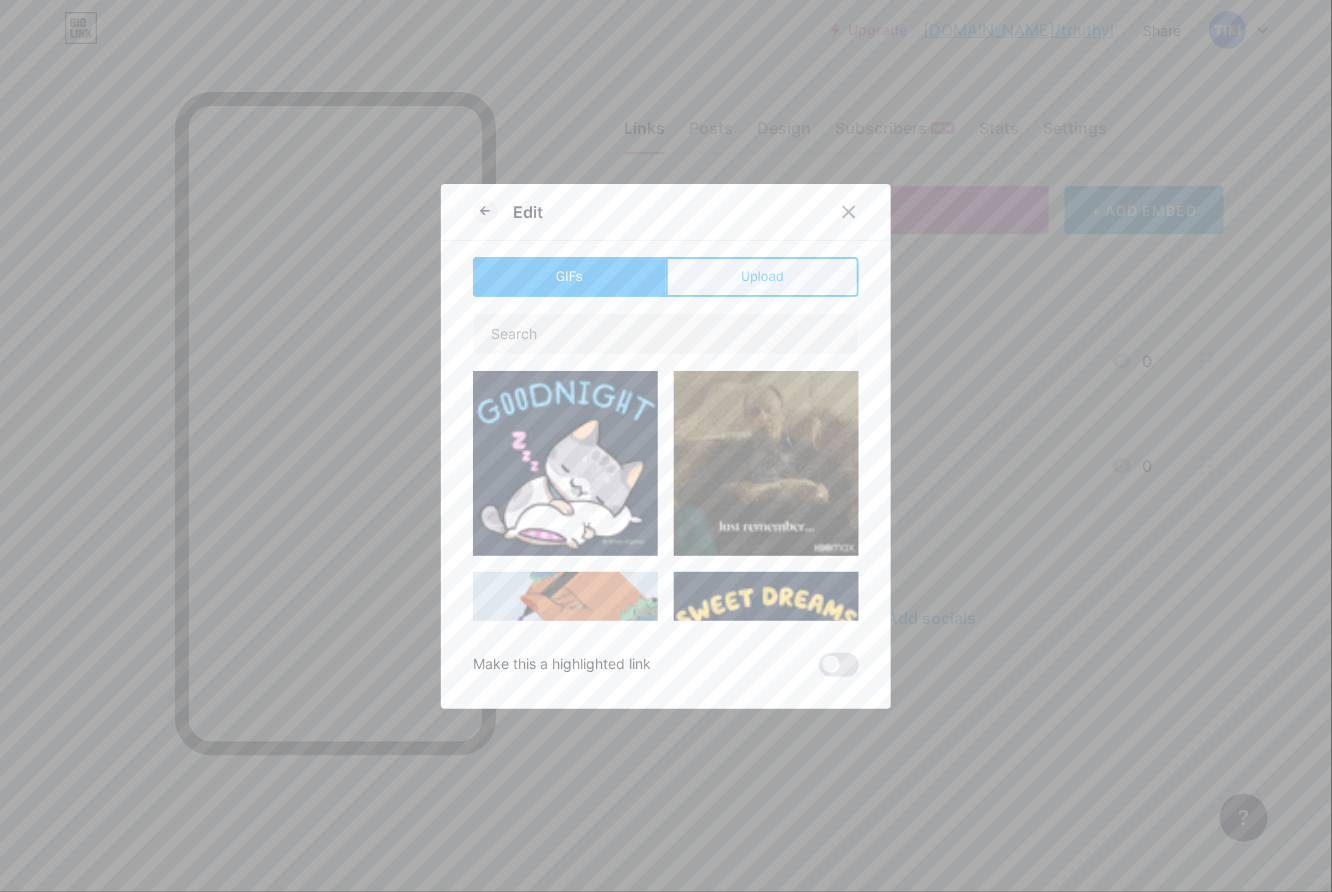 click on "Upload" at bounding box center (762, 276) 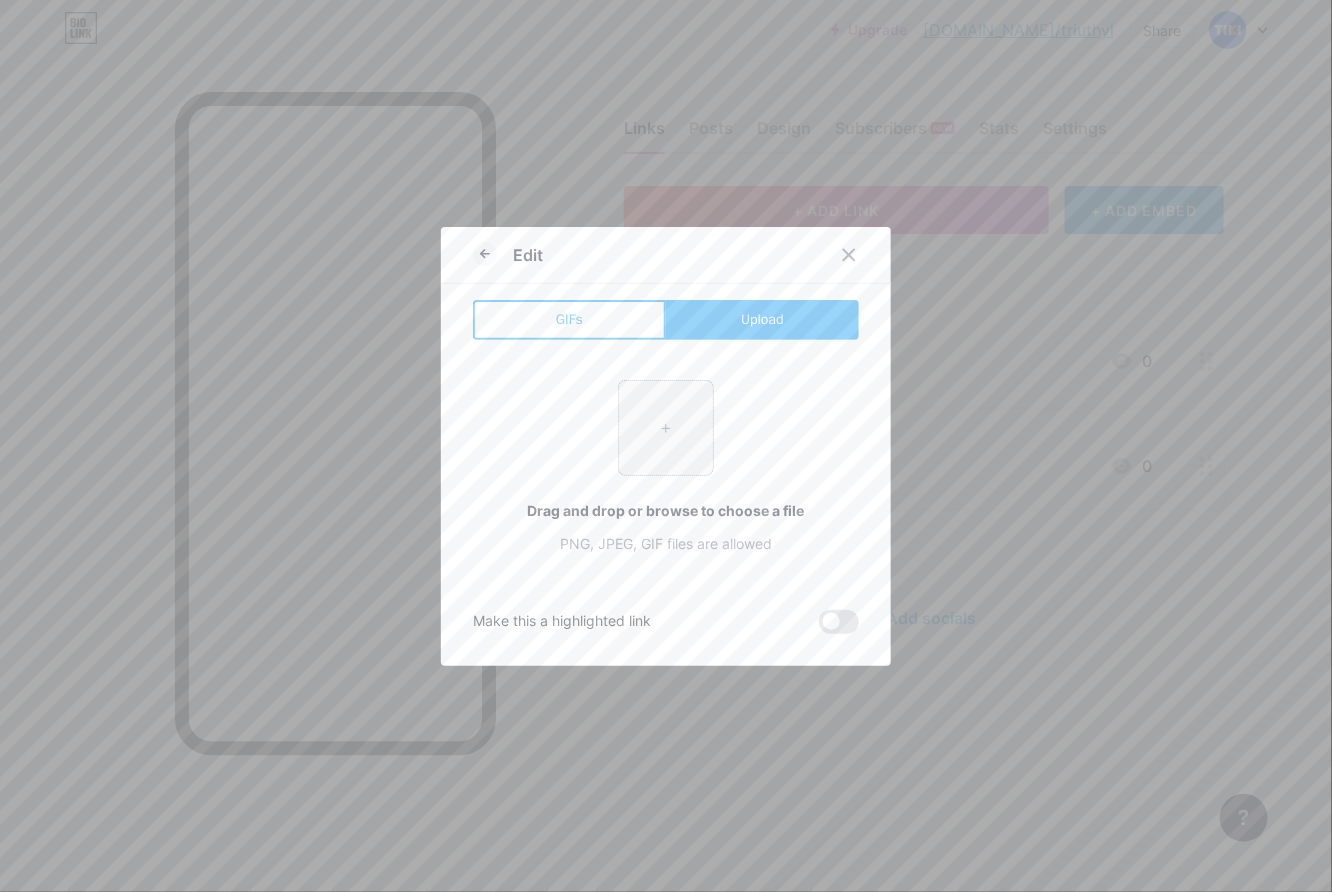 click at bounding box center [666, 428] 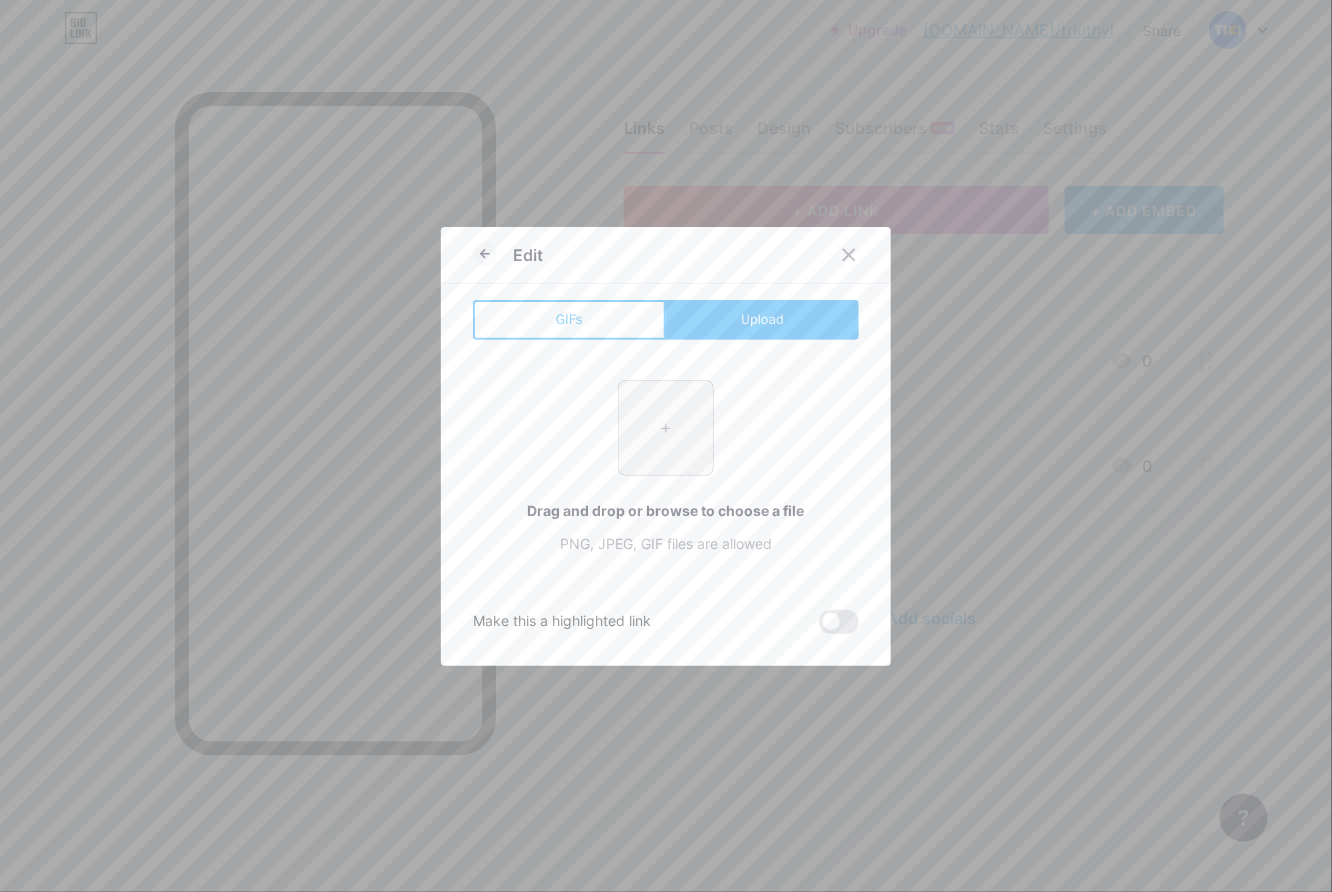 type on "C:\fakepath\photo_2025-06-16_19-55-30.jpg" 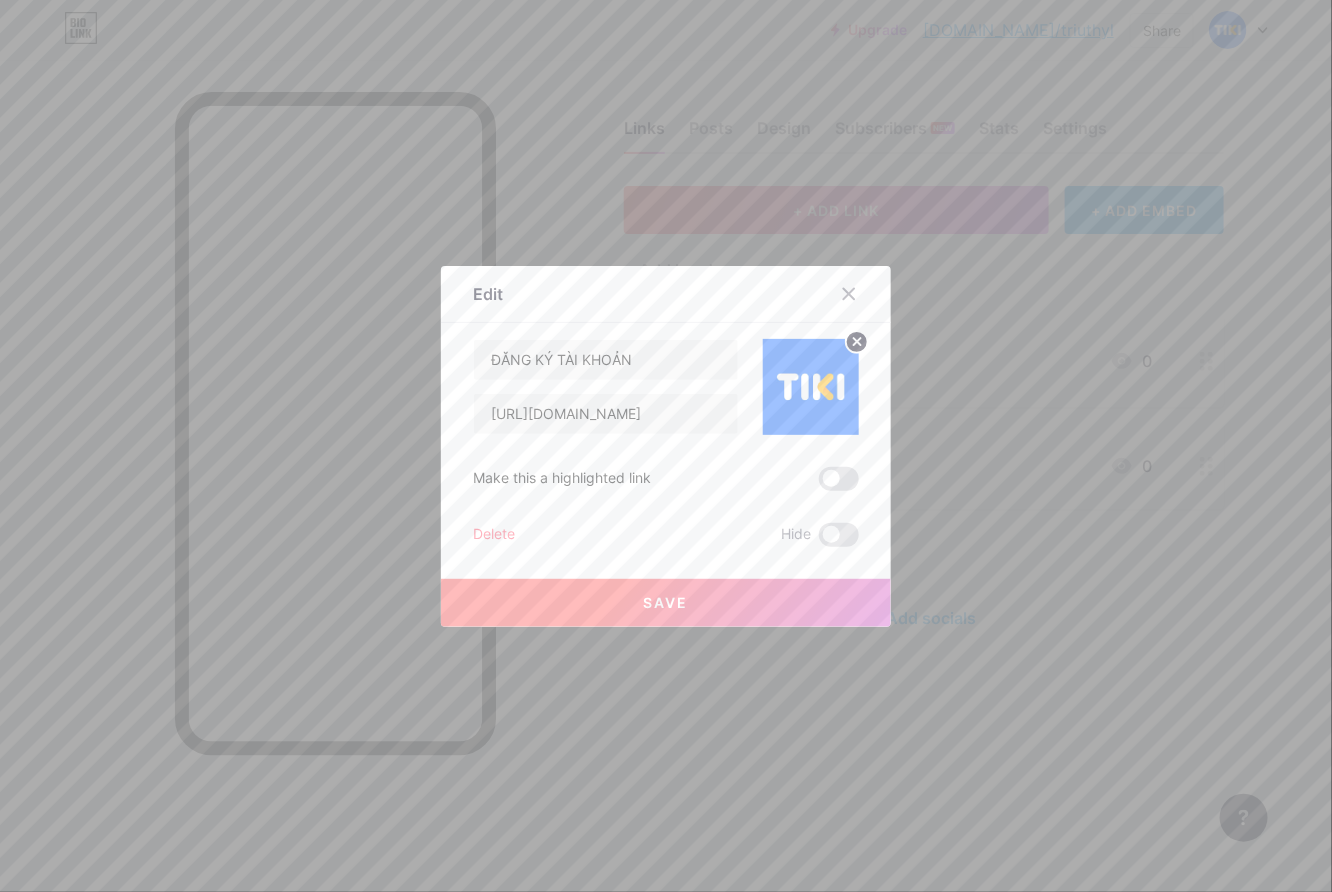 click on "Save" at bounding box center [666, 603] 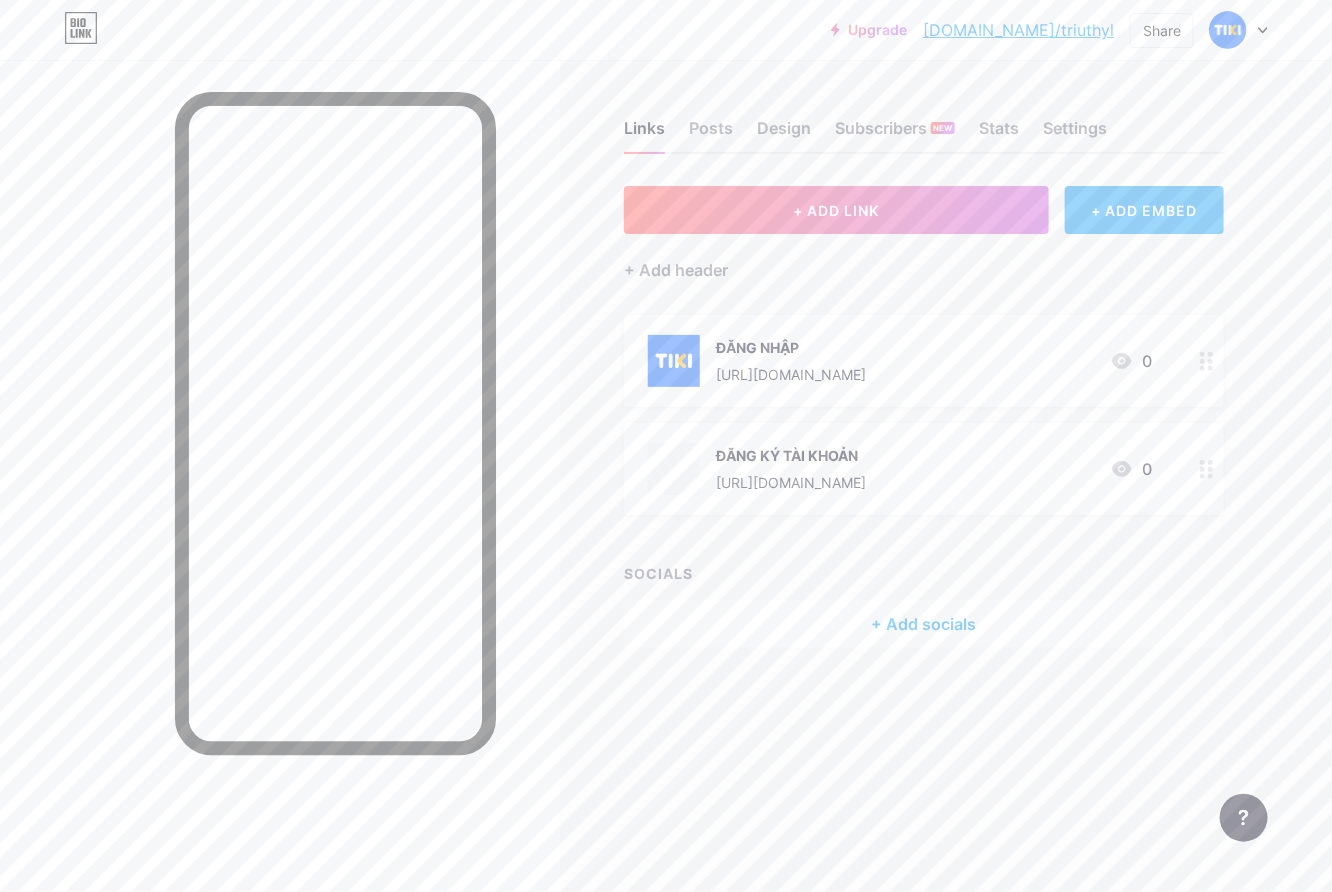 click on "+ ADD EMBED" at bounding box center (1144, 210) 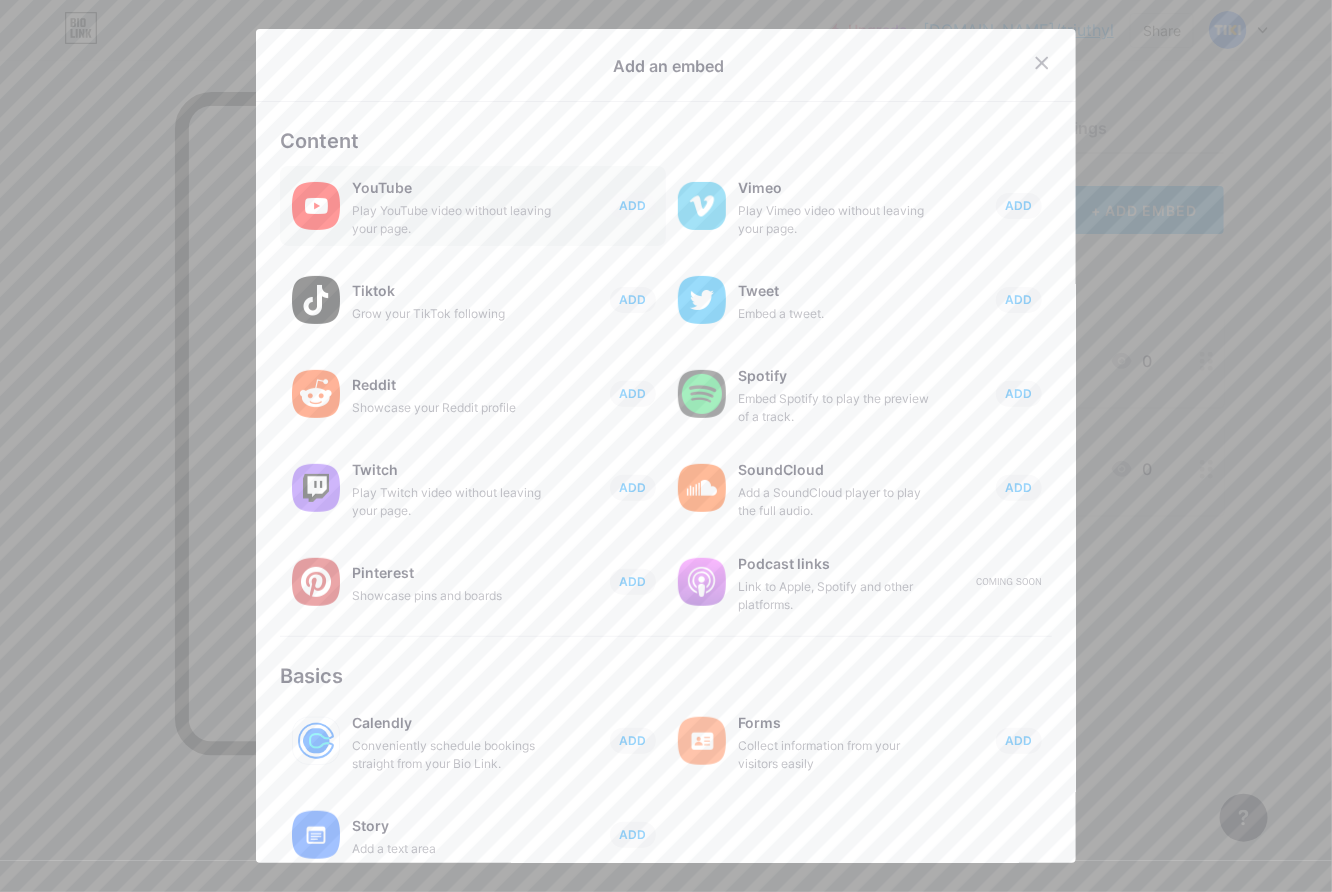 click on "YouTube" at bounding box center [452, 188] 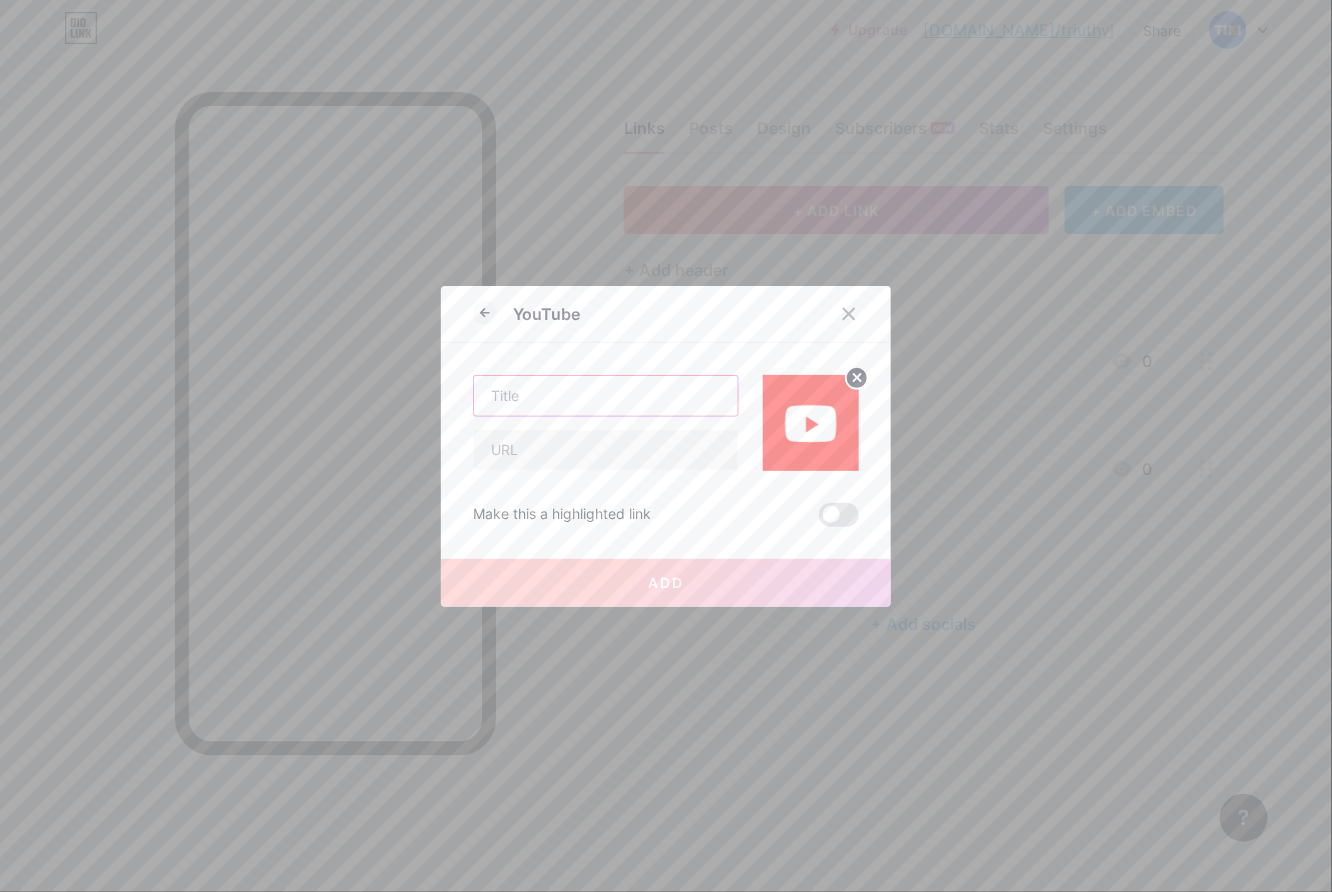 click at bounding box center (606, 396) 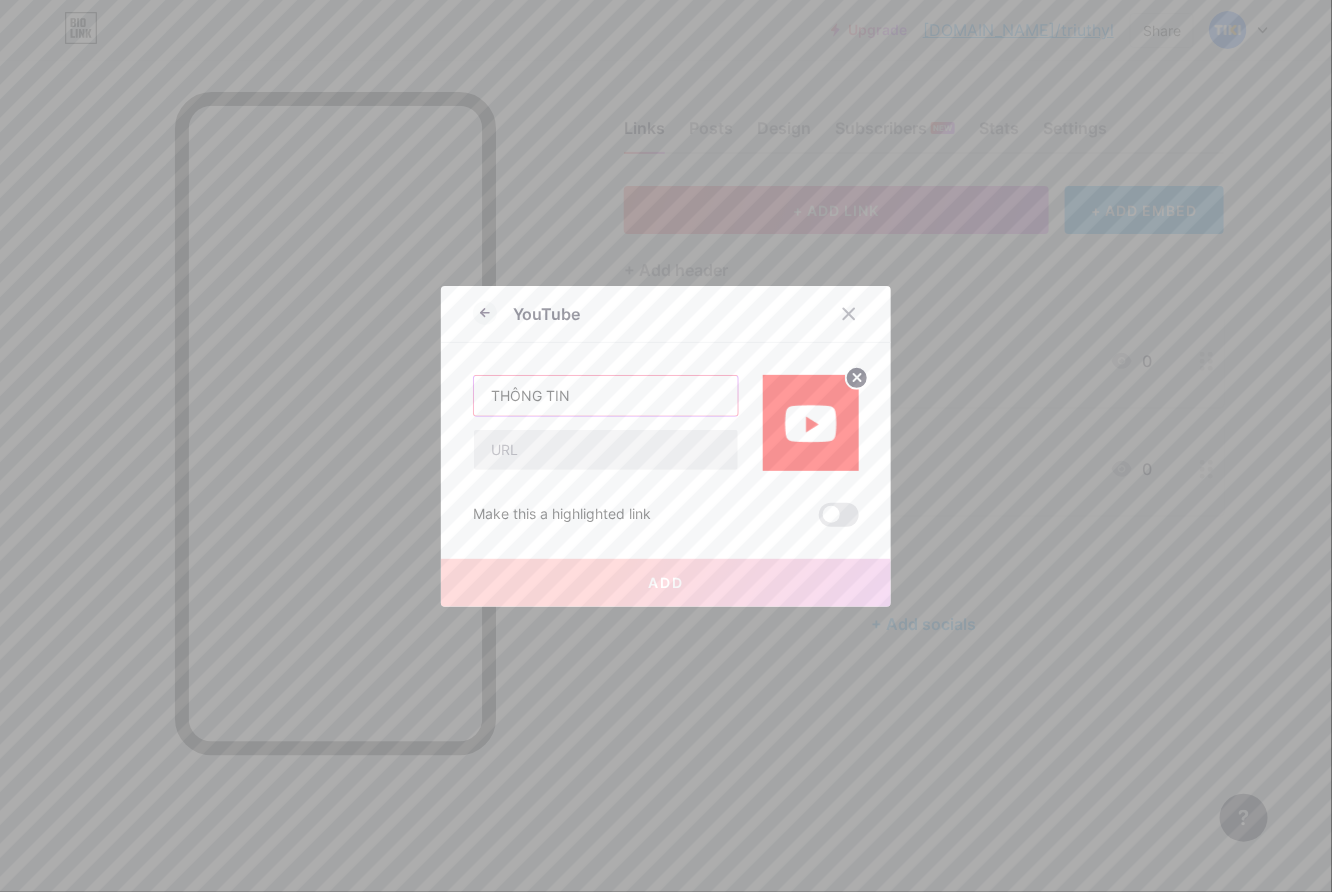 type on "THÔNG TIN" 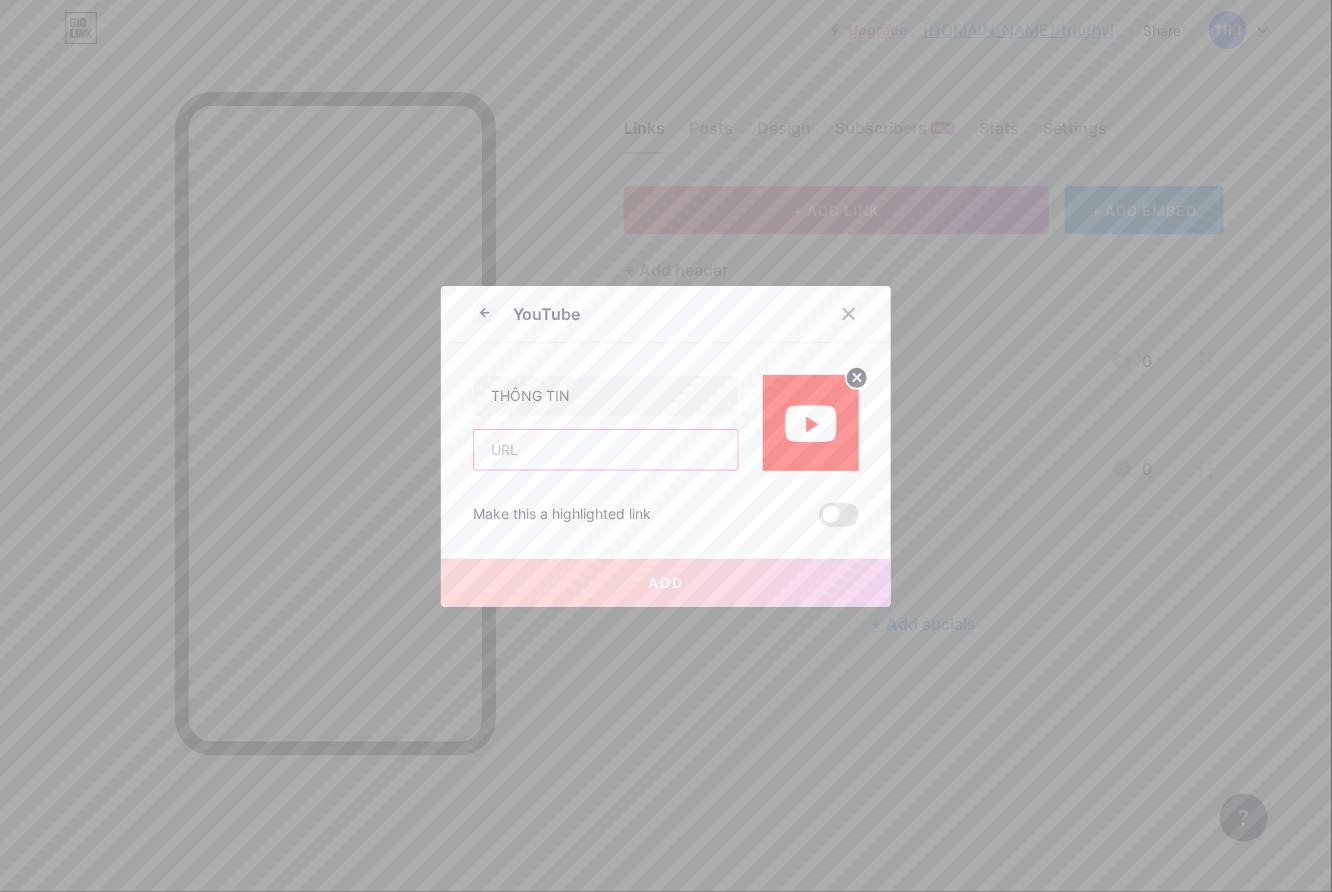 click at bounding box center (606, 450) 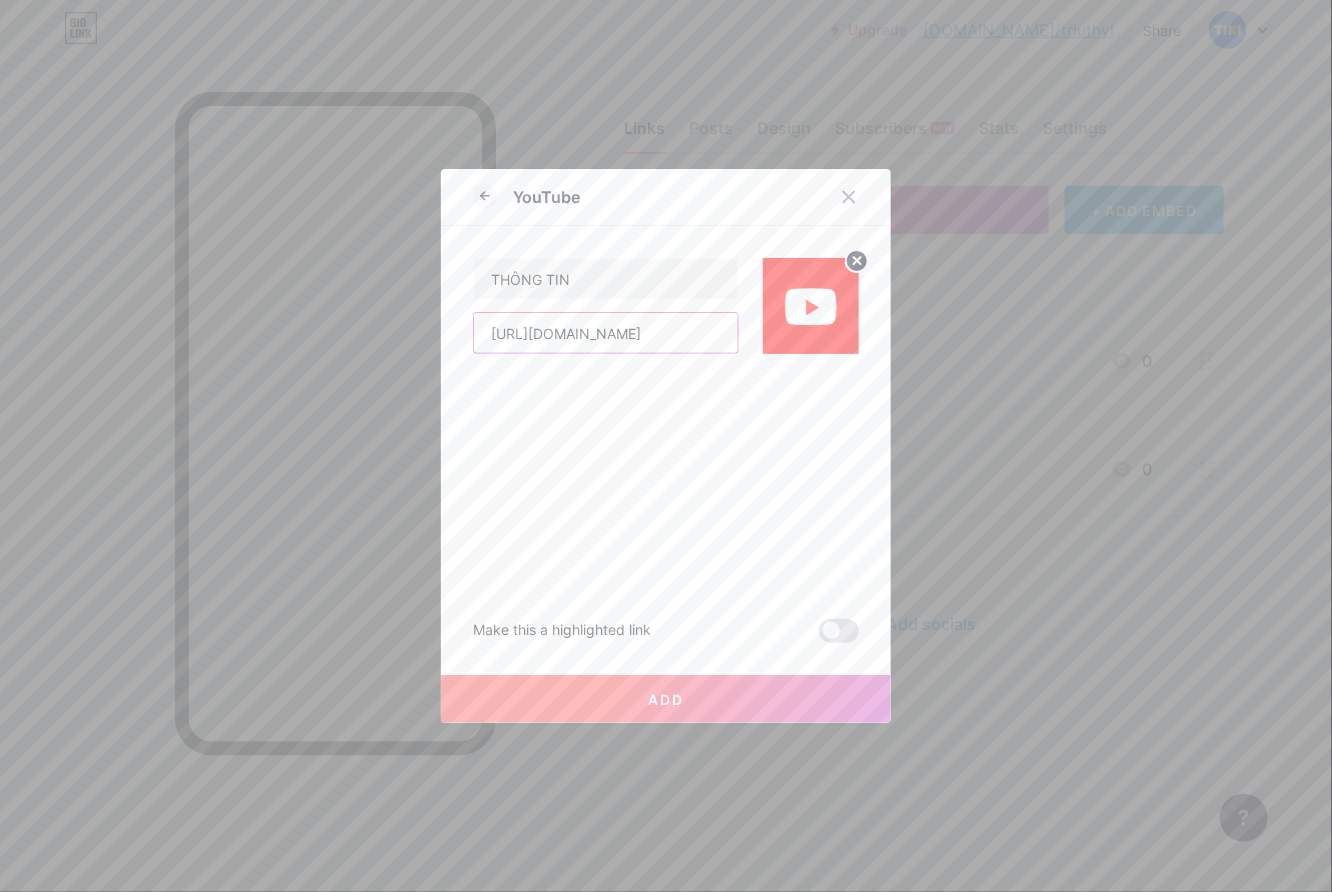 scroll, scrollTop: 0, scrollLeft: 138, axis: horizontal 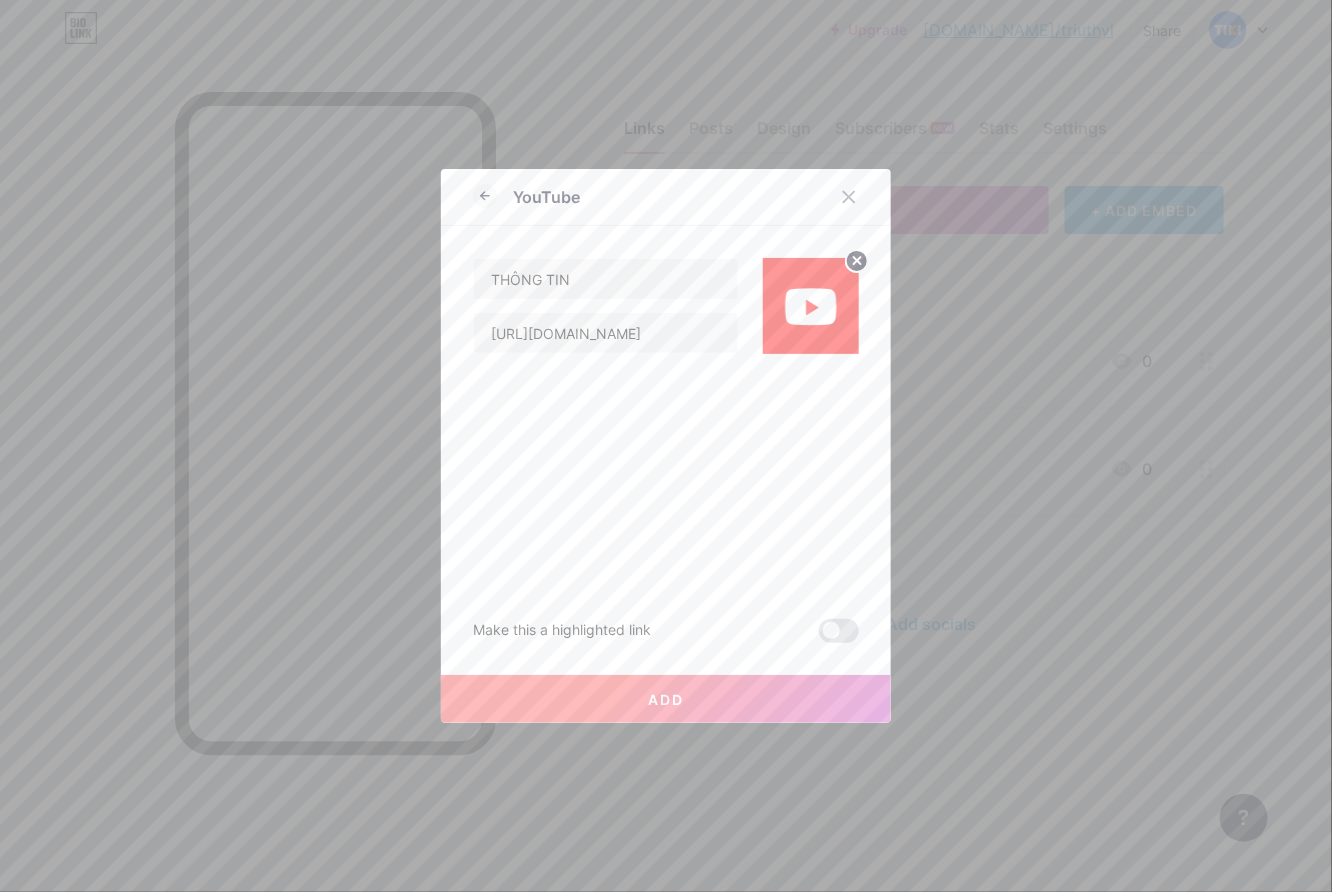 click on "Add" at bounding box center (666, 699) 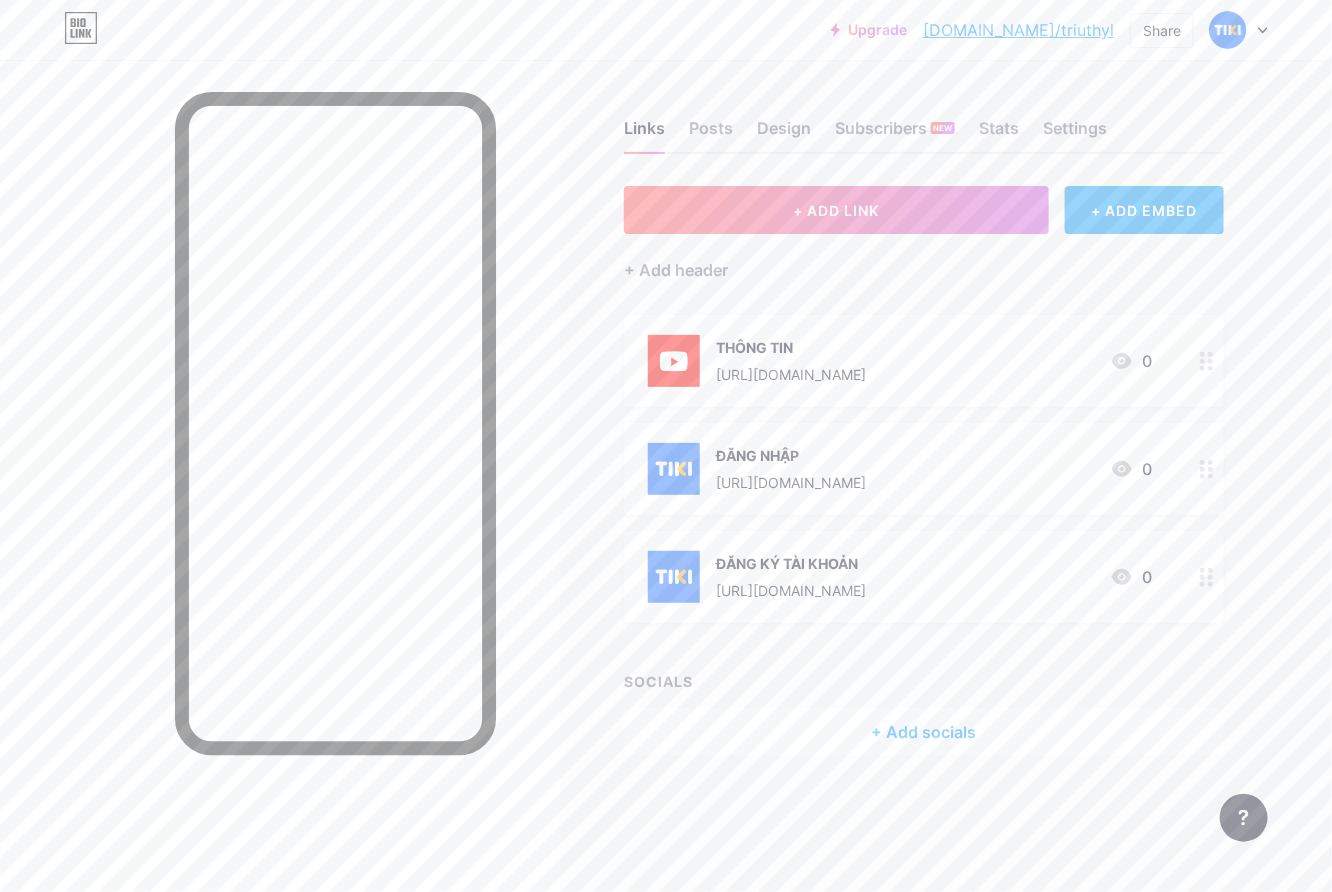drag, startPoint x: 832, startPoint y: 346, endPoint x: 986, endPoint y: 441, distance: 180.94475 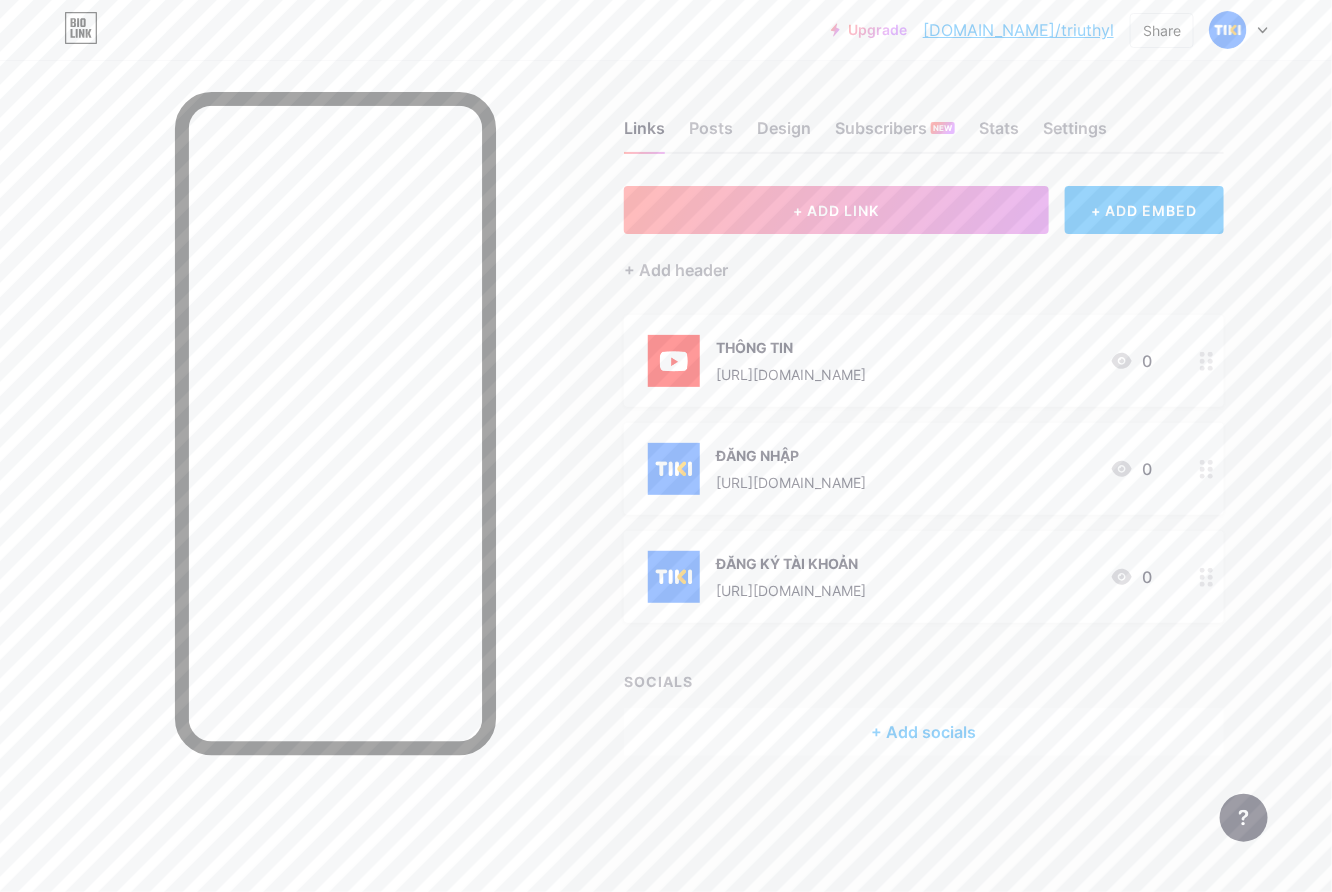 click on "THÔNG TIN
[URL][DOMAIN_NAME]
0
ĐĂNG NHẬP
[URL][DOMAIN_NAME]
0
ĐĂNG KÝ TÀI KHOẢN
[URL][DOMAIN_NAME]
0" at bounding box center [924, 469] 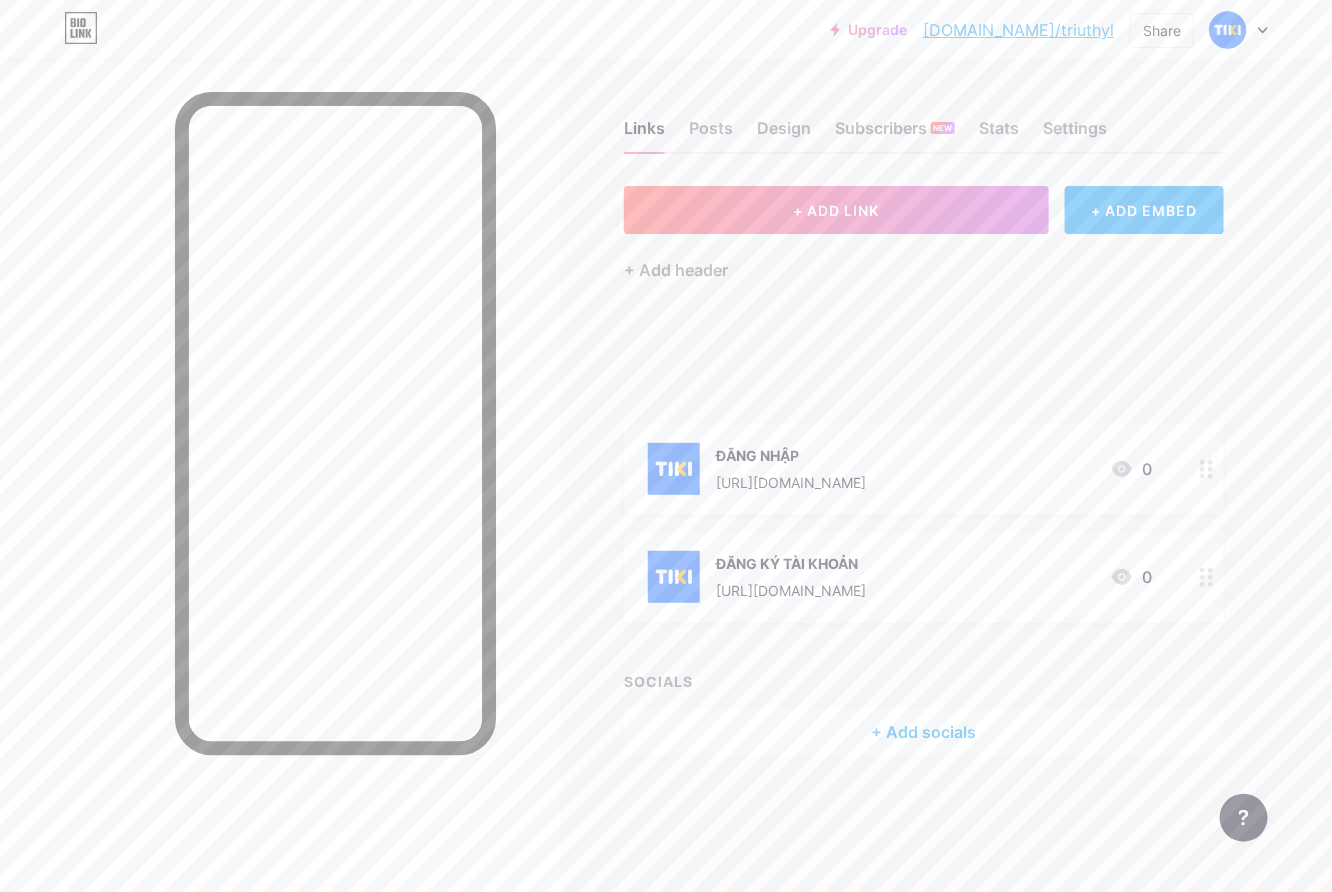 type 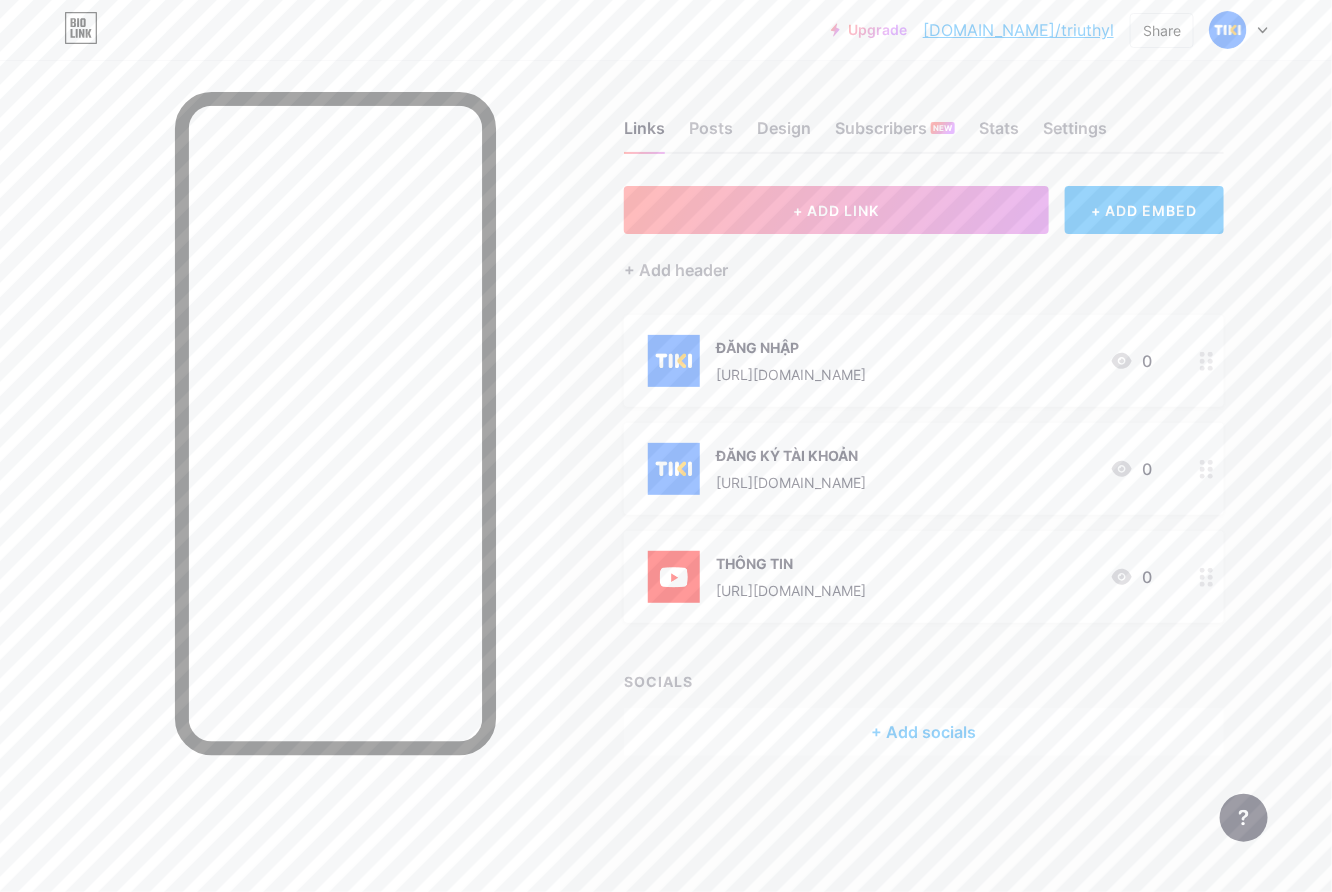 click on "+ Add header" at bounding box center (924, 258) 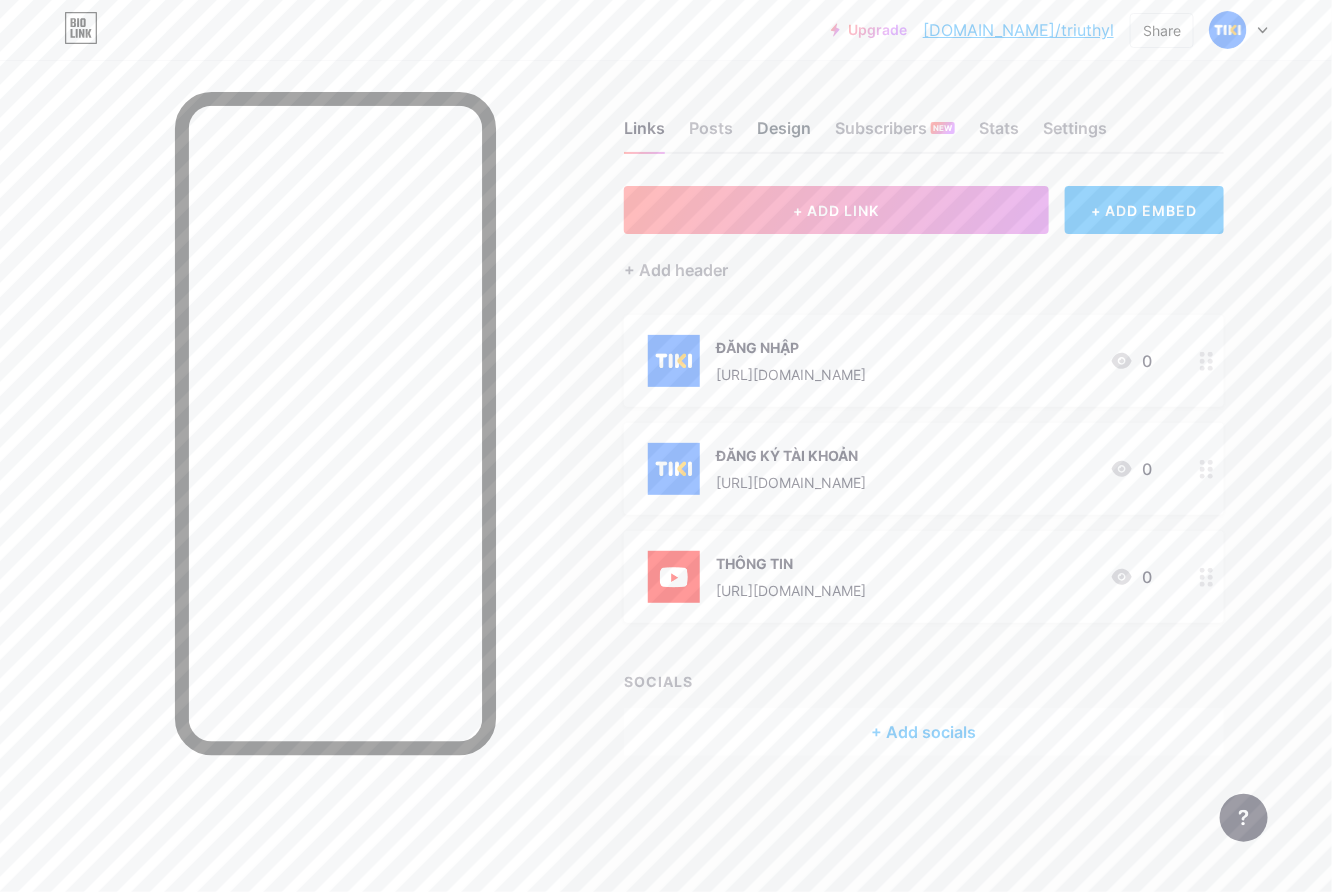 click on "Design" at bounding box center (784, 134) 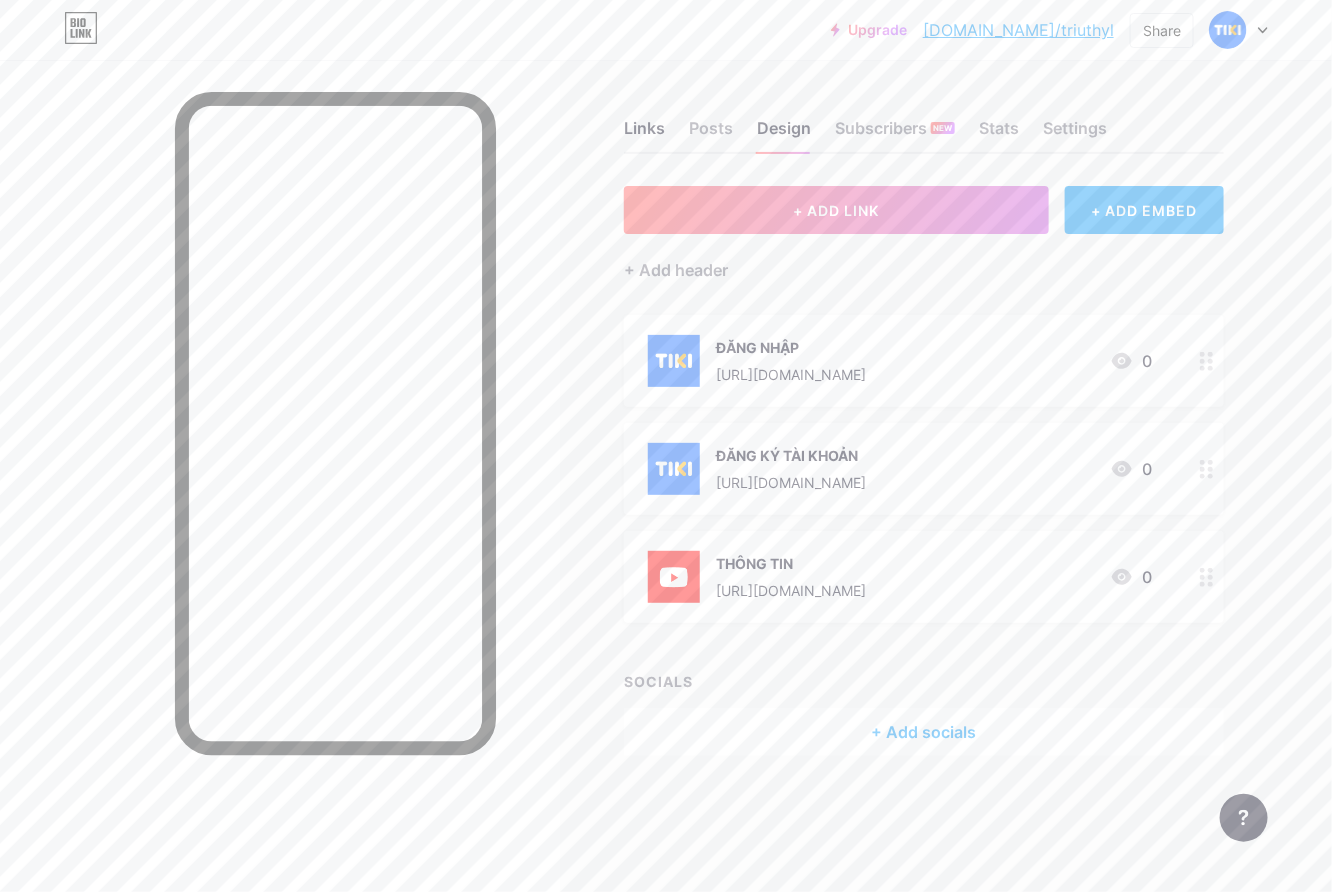 click on "+ Add header" at bounding box center (924, 258) 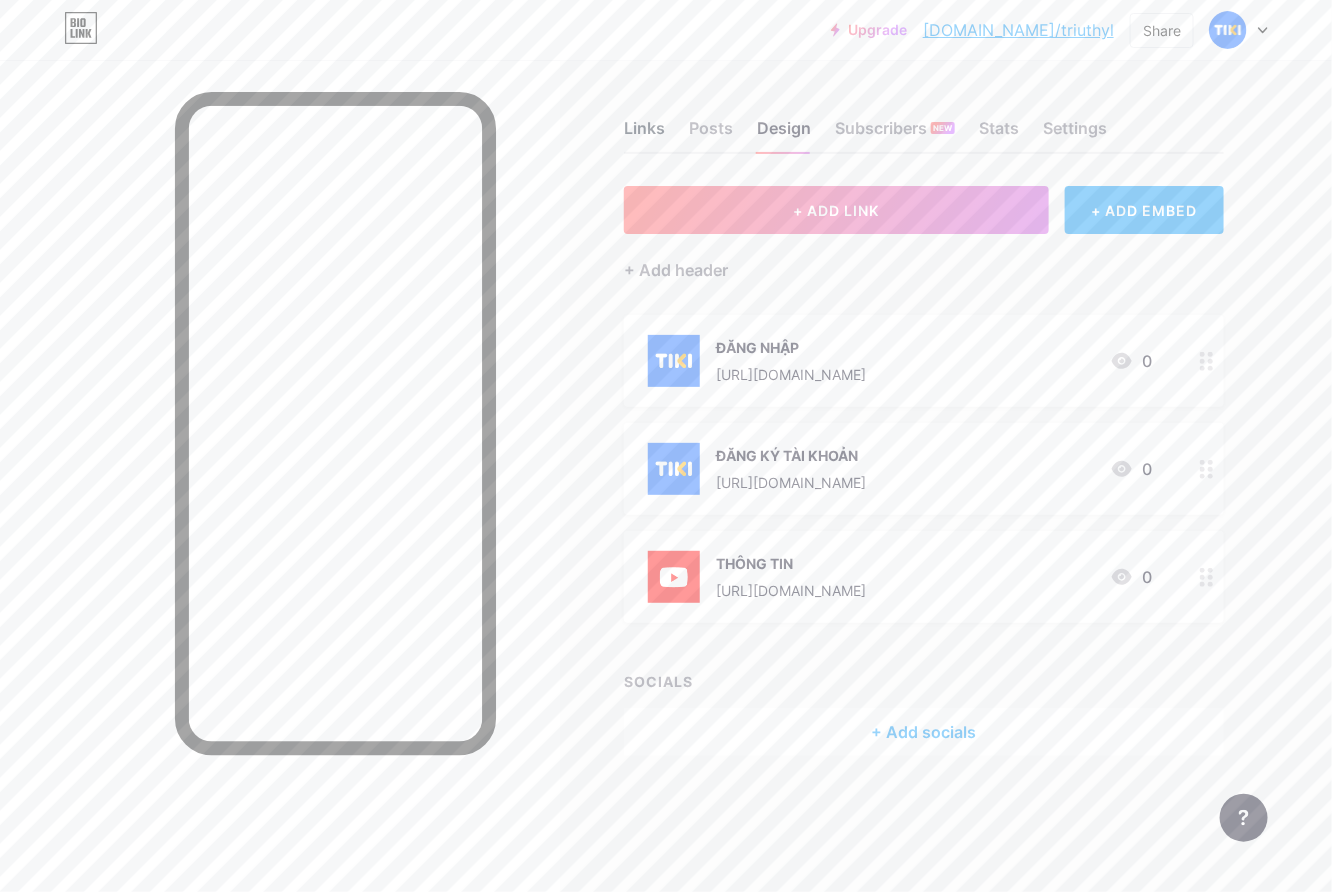 click on "Links" at bounding box center (644, 134) 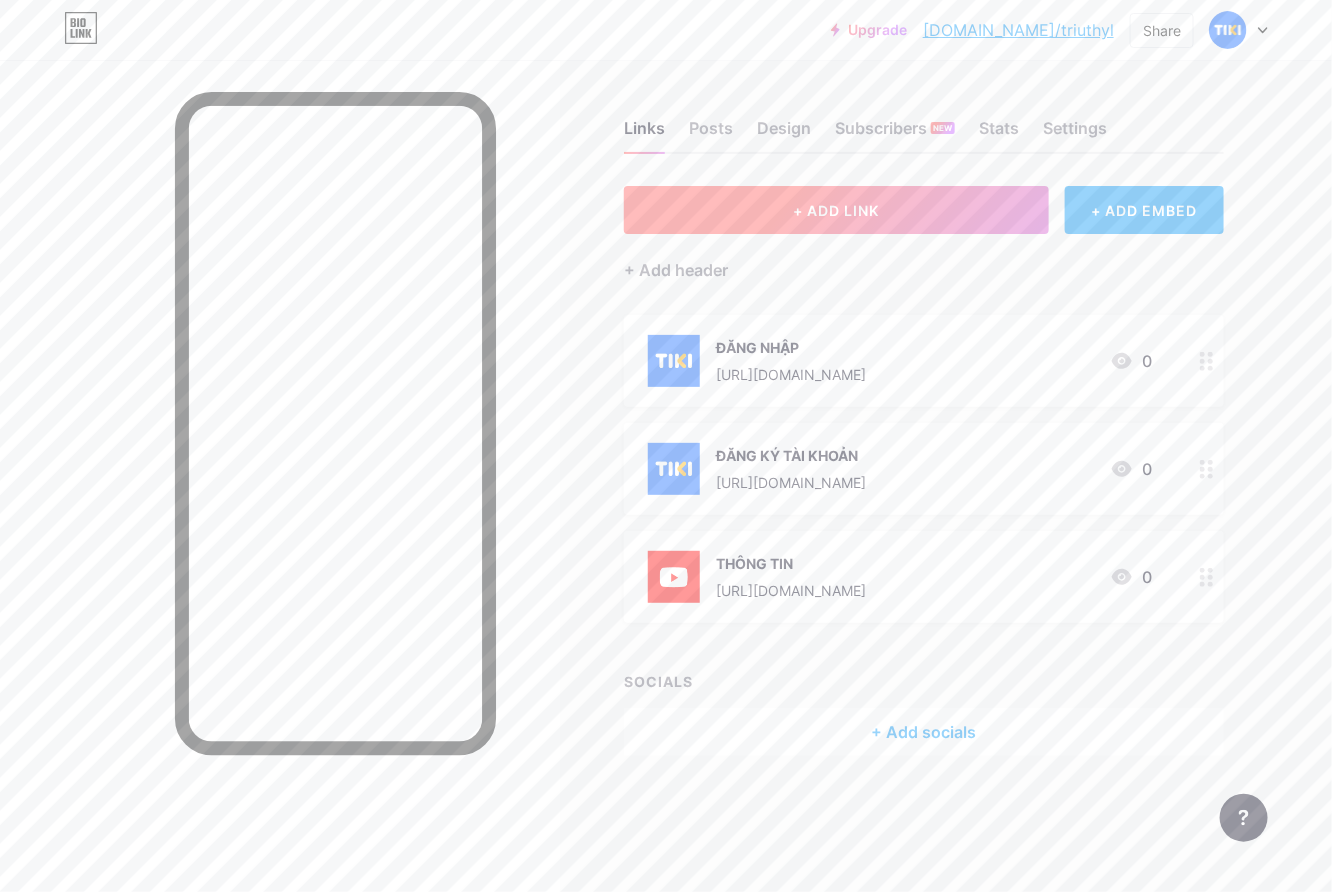 click on "+ ADD LINK" at bounding box center [836, 210] 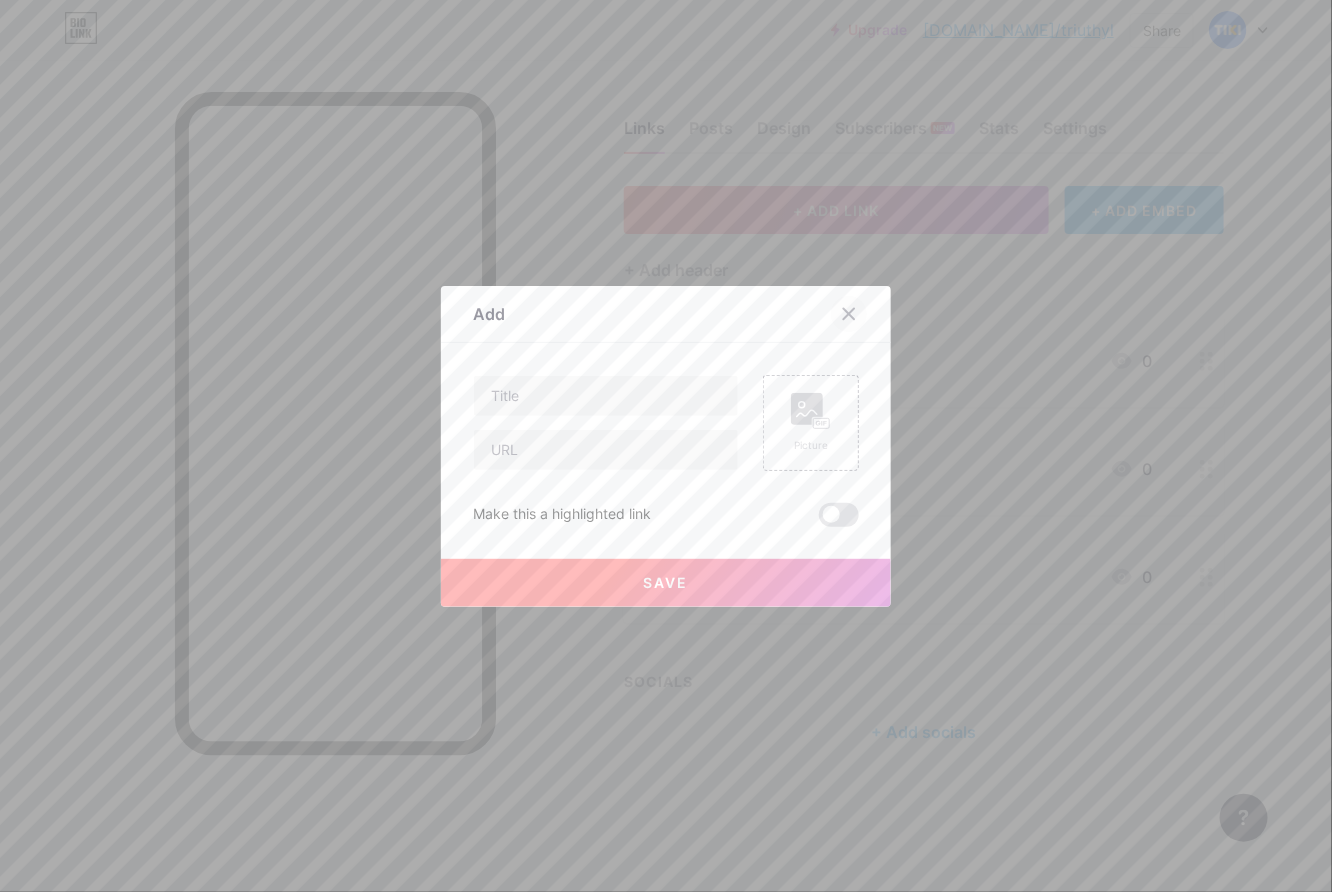 click 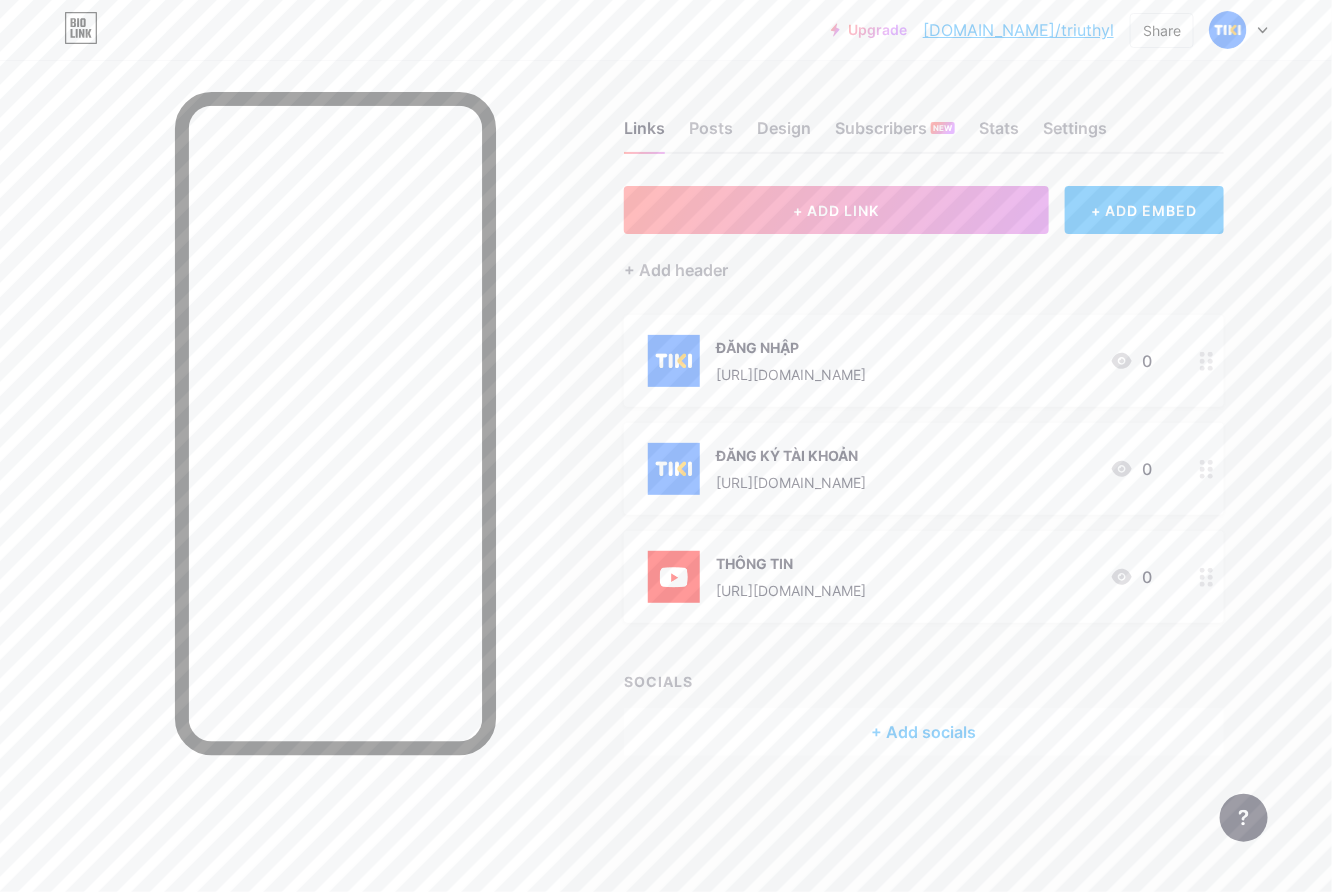 click on "+ Add socials" at bounding box center [924, 732] 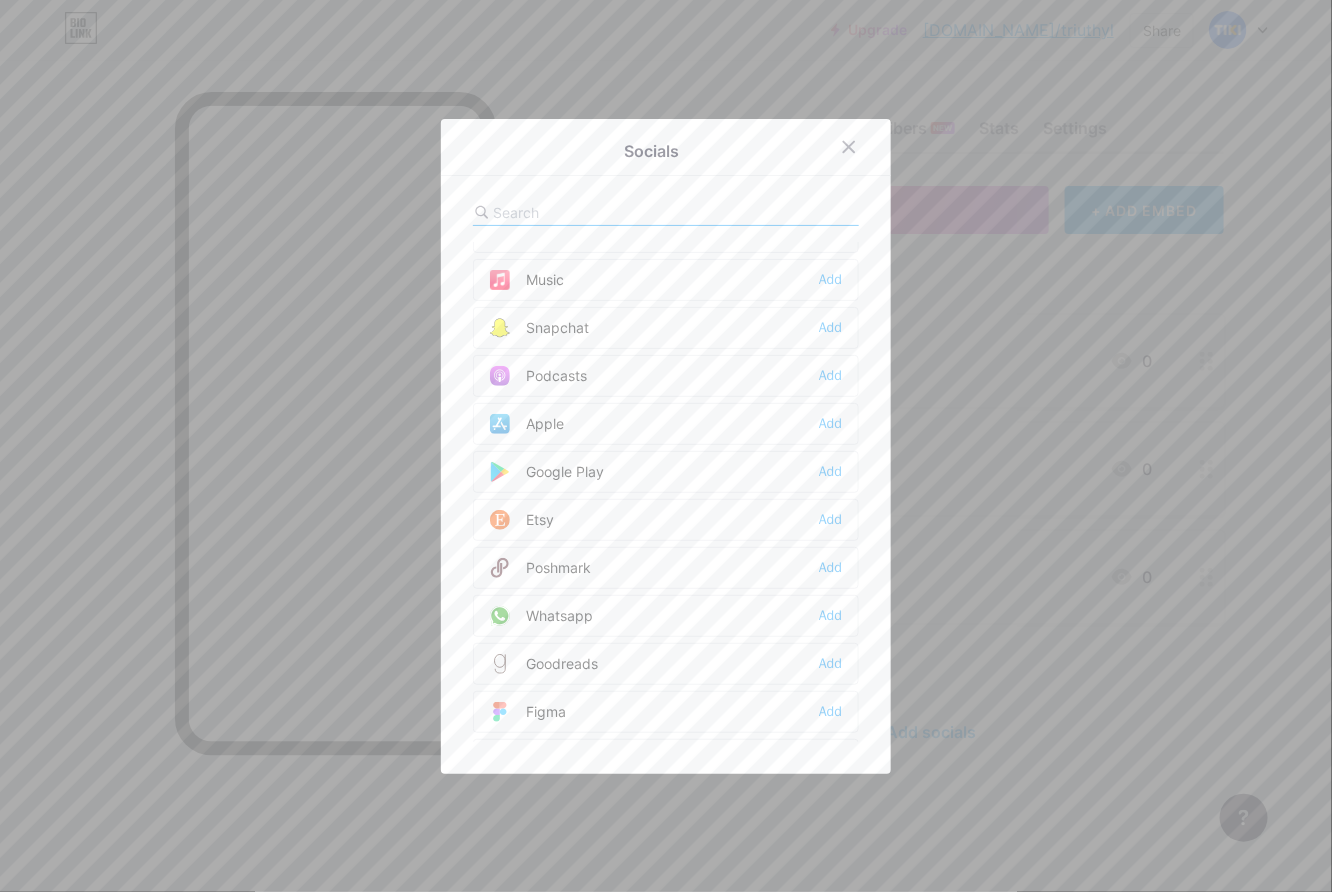 scroll, scrollTop: 1827, scrollLeft: 0, axis: vertical 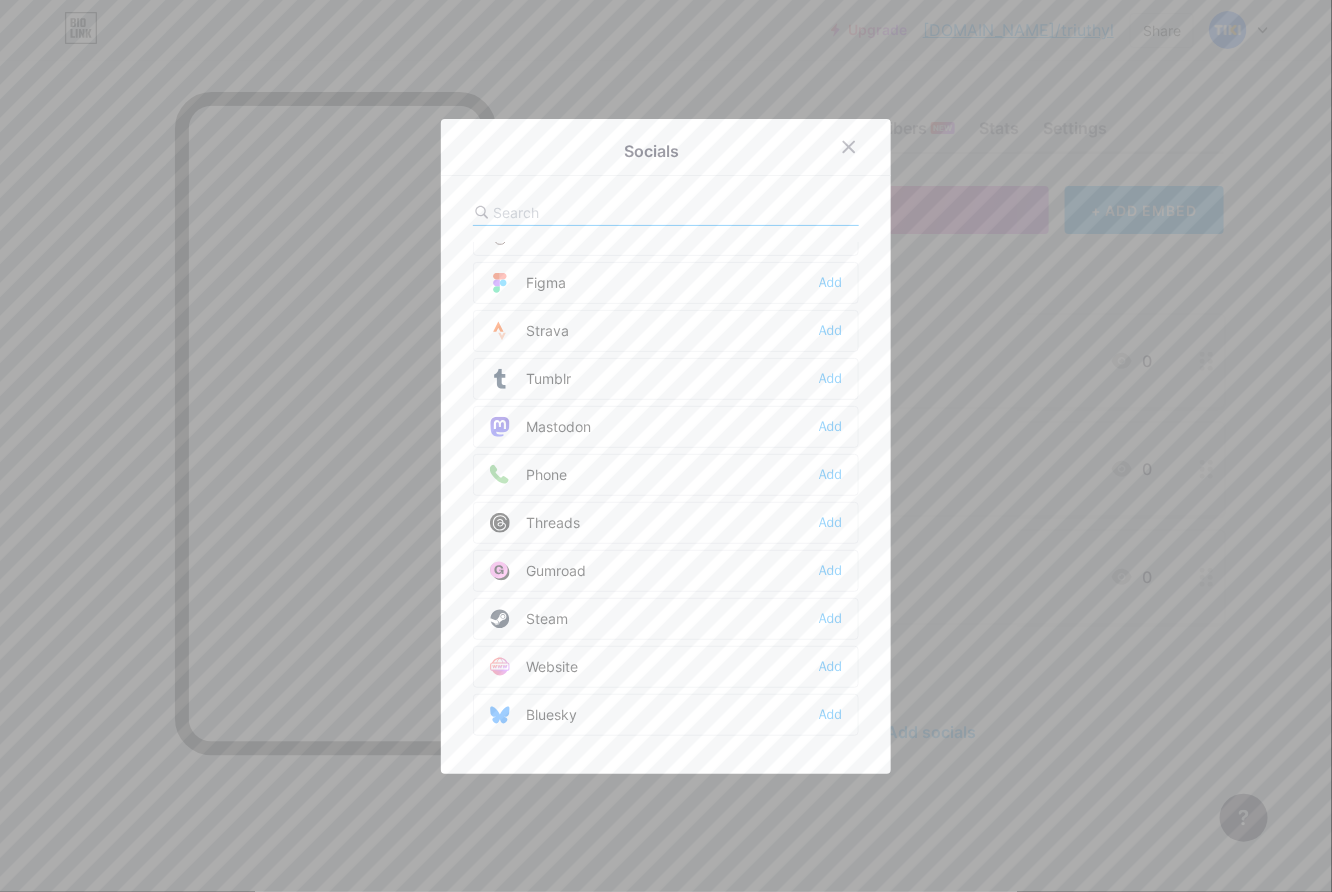 click on "Website
Add" at bounding box center [666, 667] 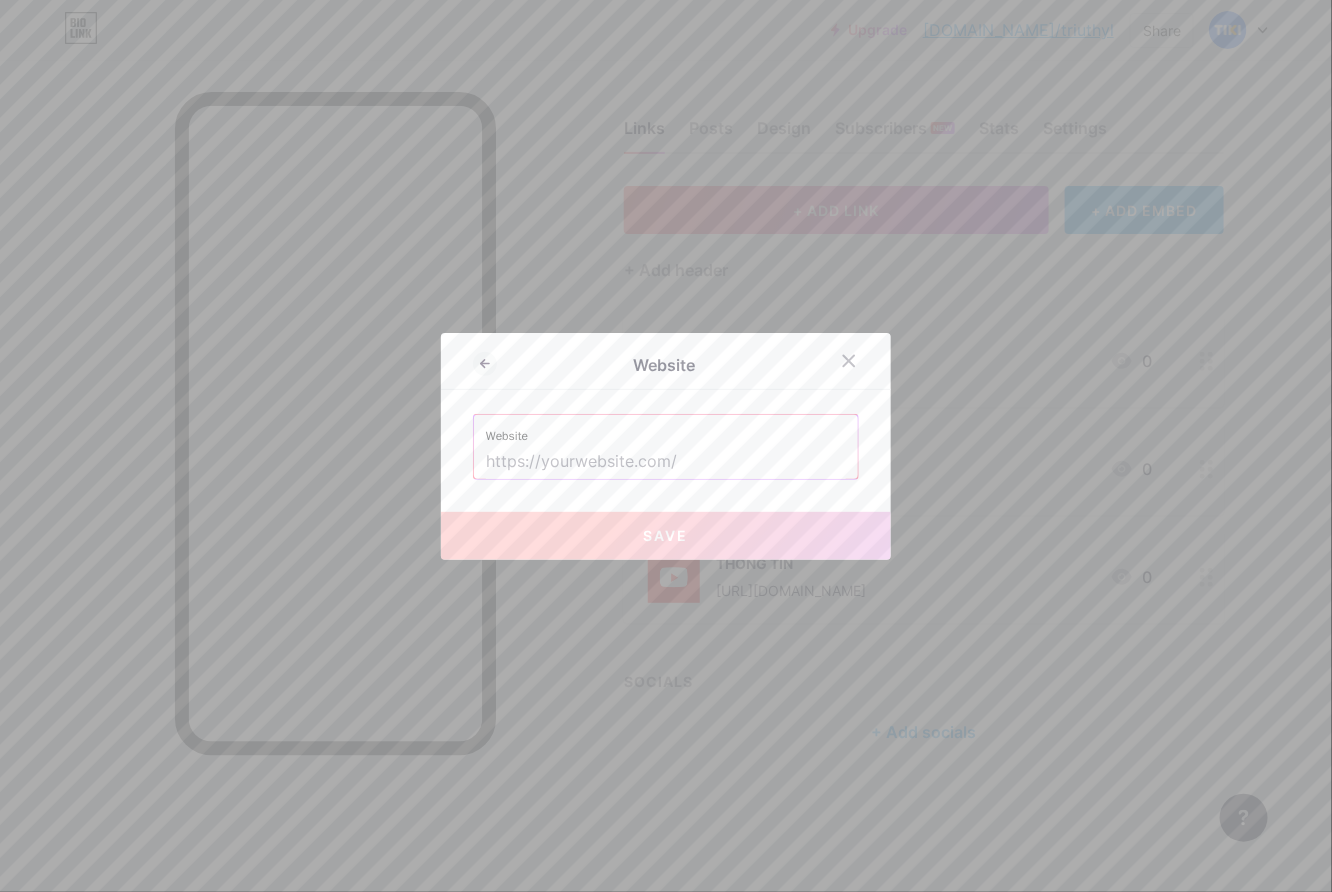 click at bounding box center [666, 462] 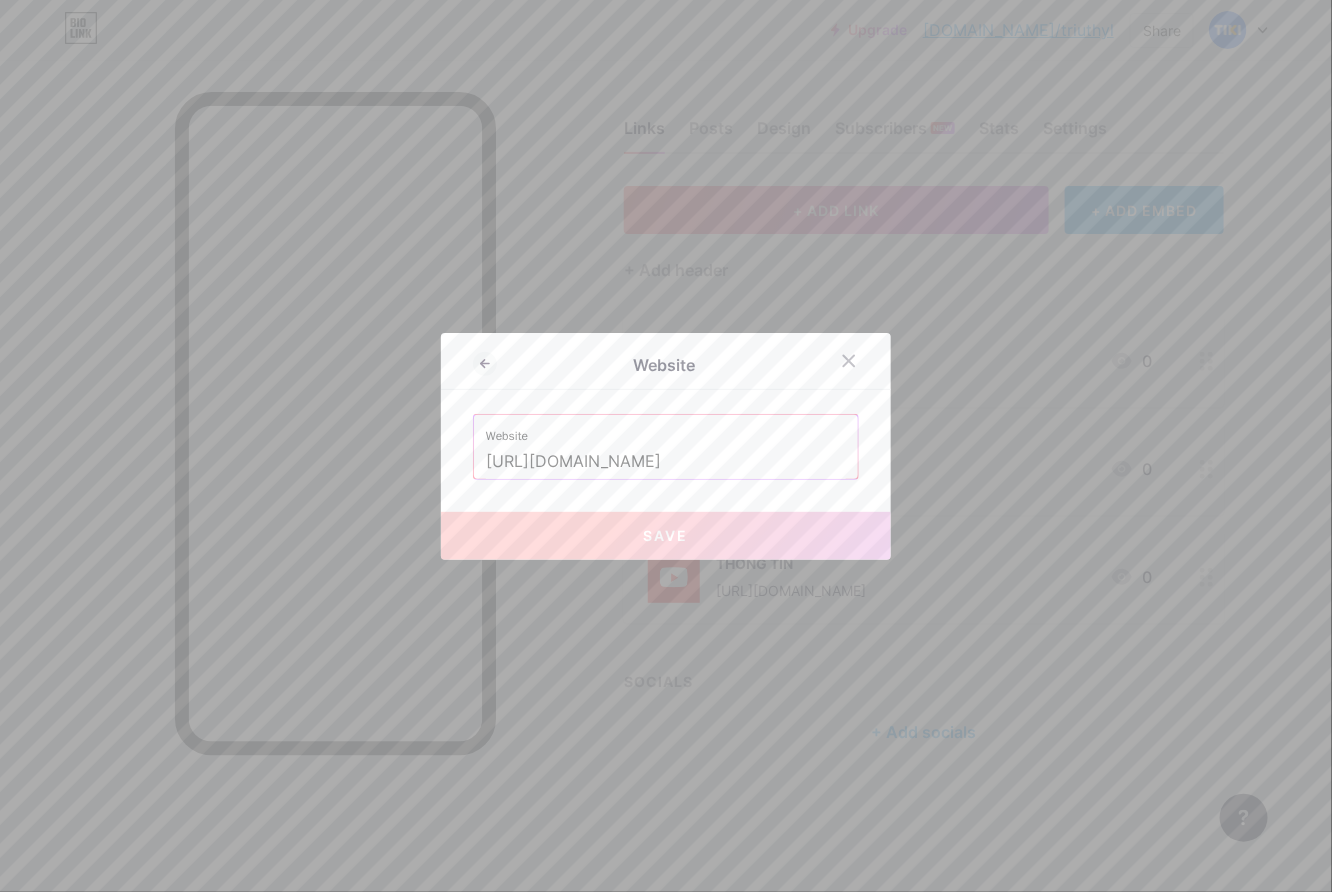 scroll, scrollTop: 0, scrollLeft: 57, axis: horizontal 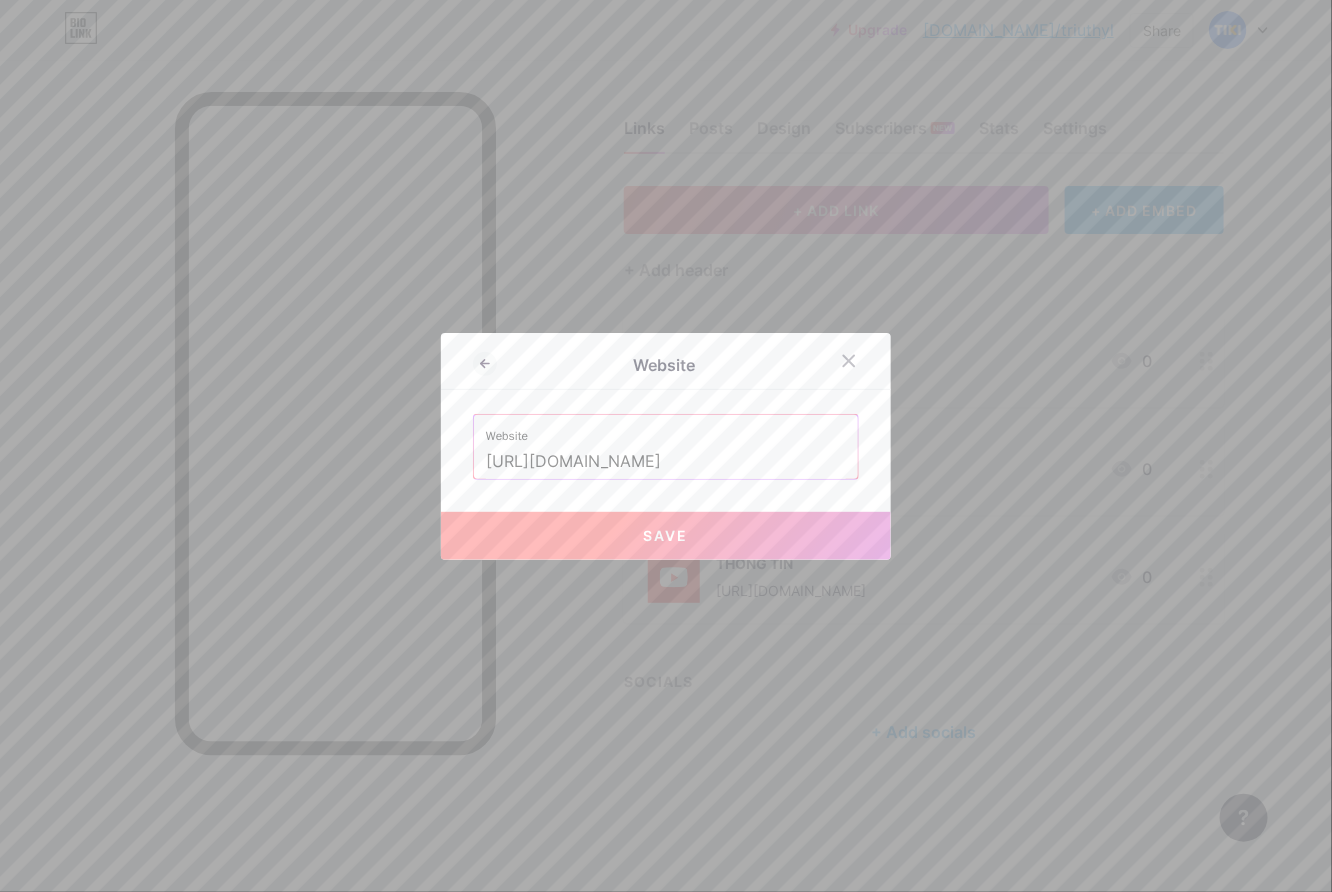 type on "[URL][DOMAIN_NAME]" 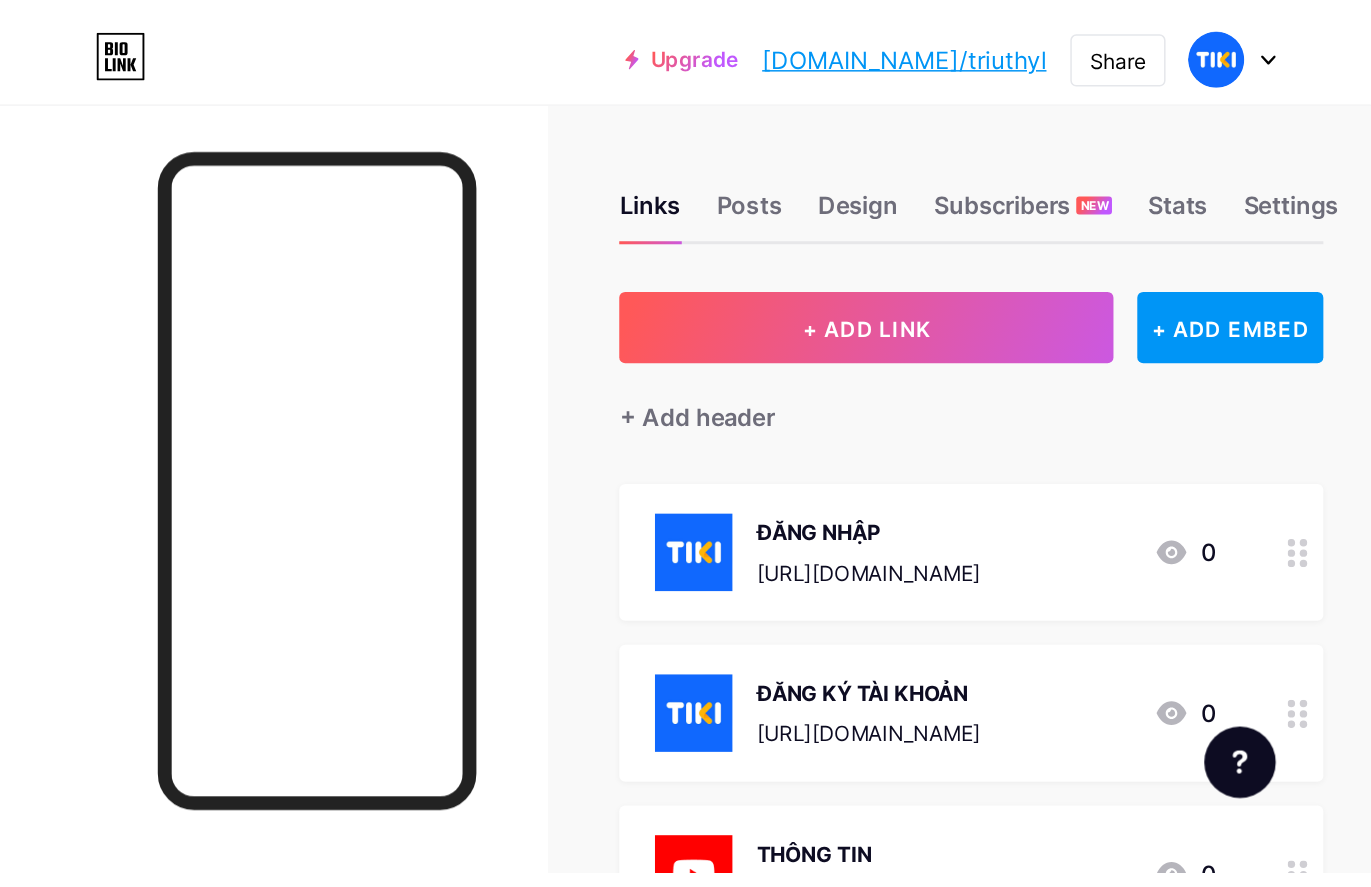 scroll, scrollTop: 0, scrollLeft: 0, axis: both 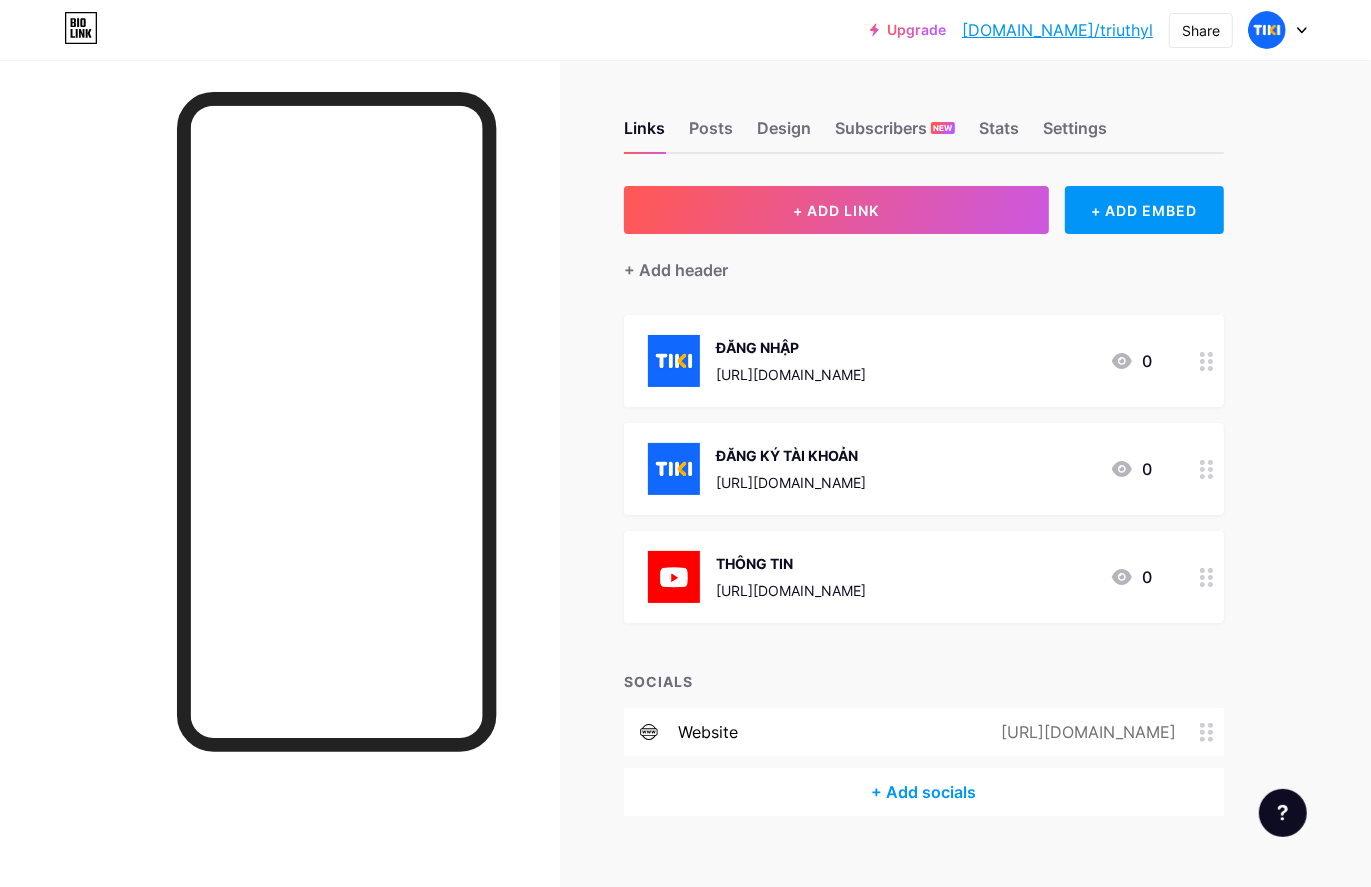 click on "[URL][DOMAIN_NAME]" at bounding box center (1084, 732) 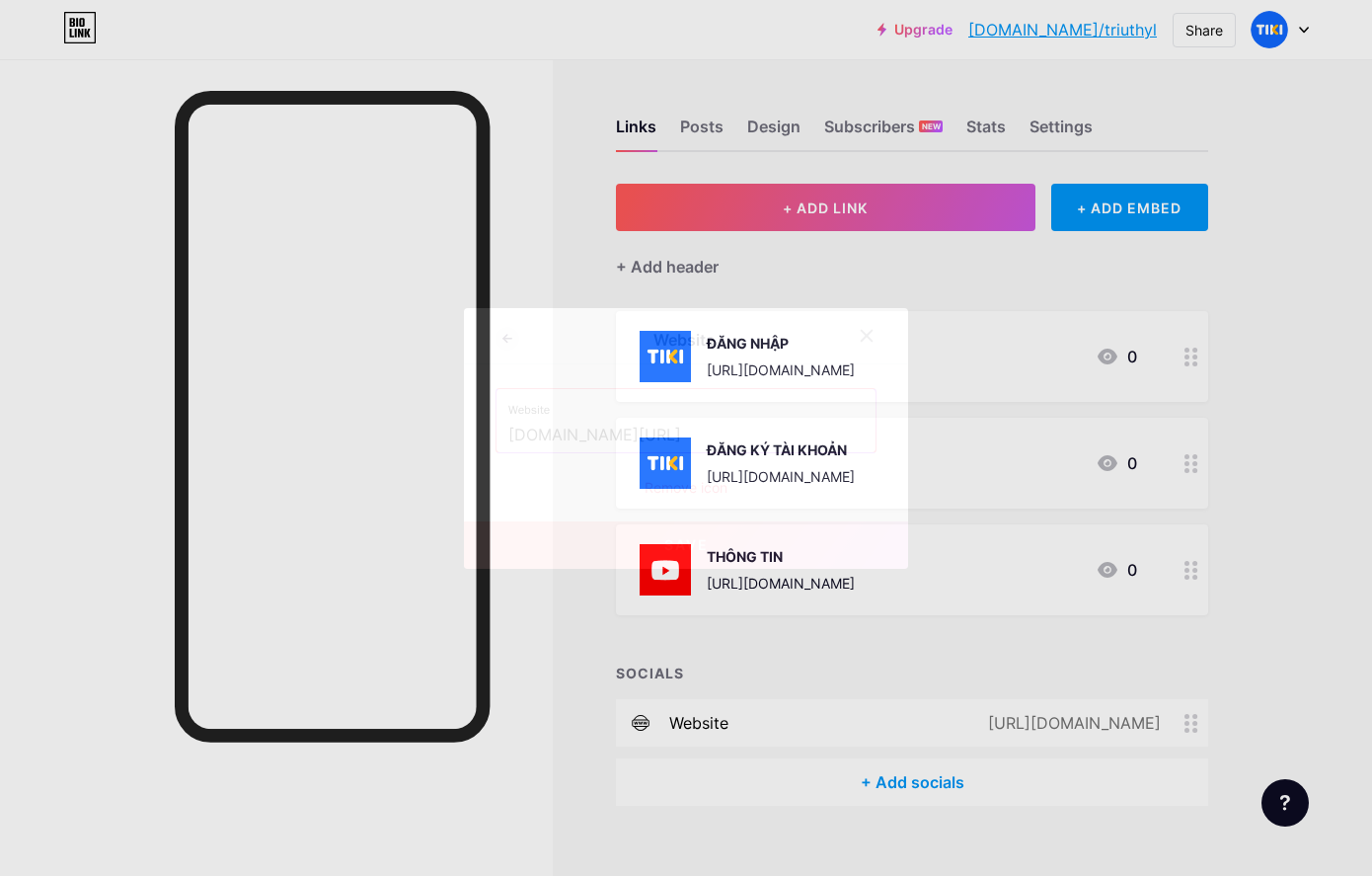 click 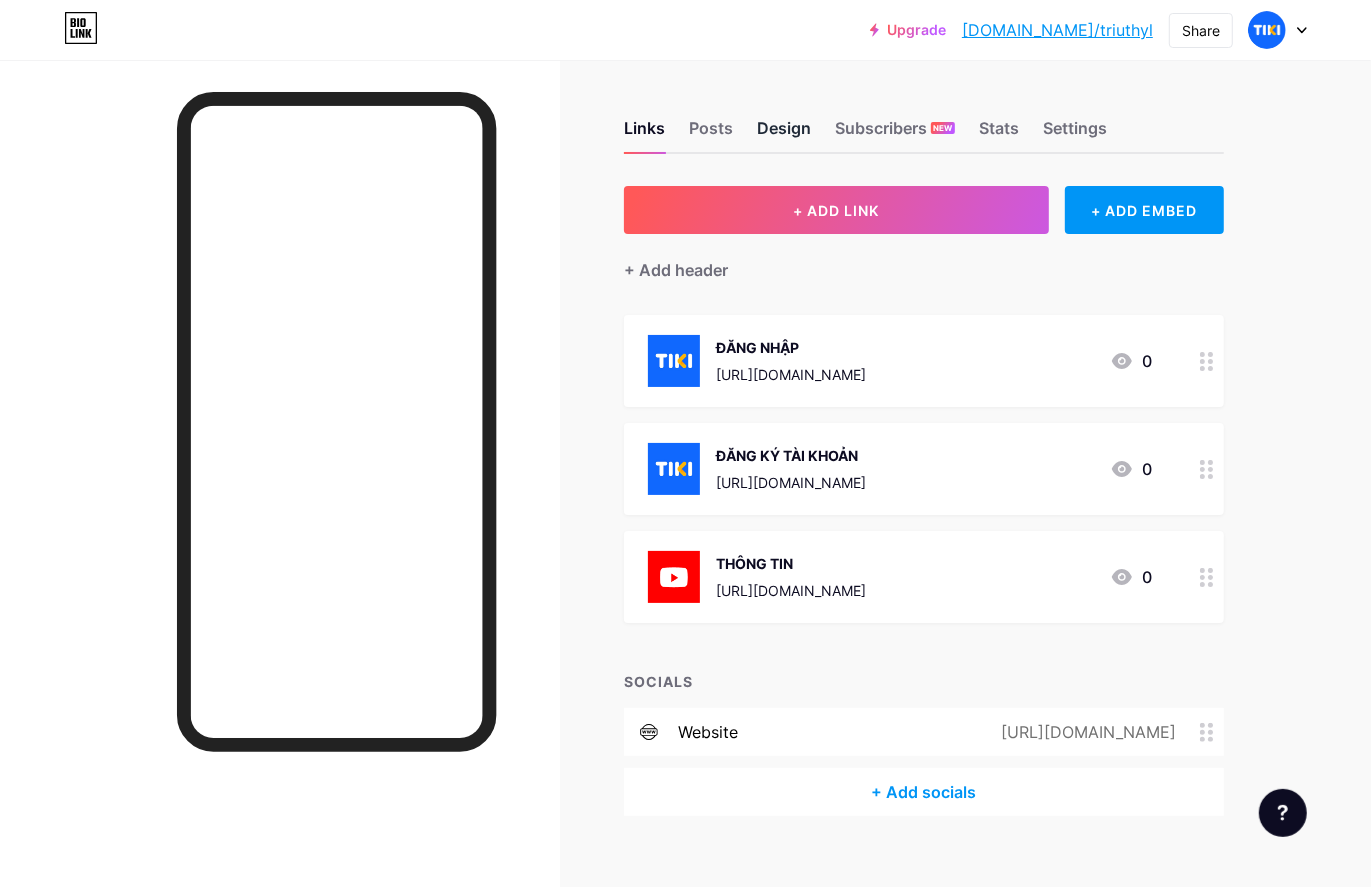 click on "Design" at bounding box center (784, 134) 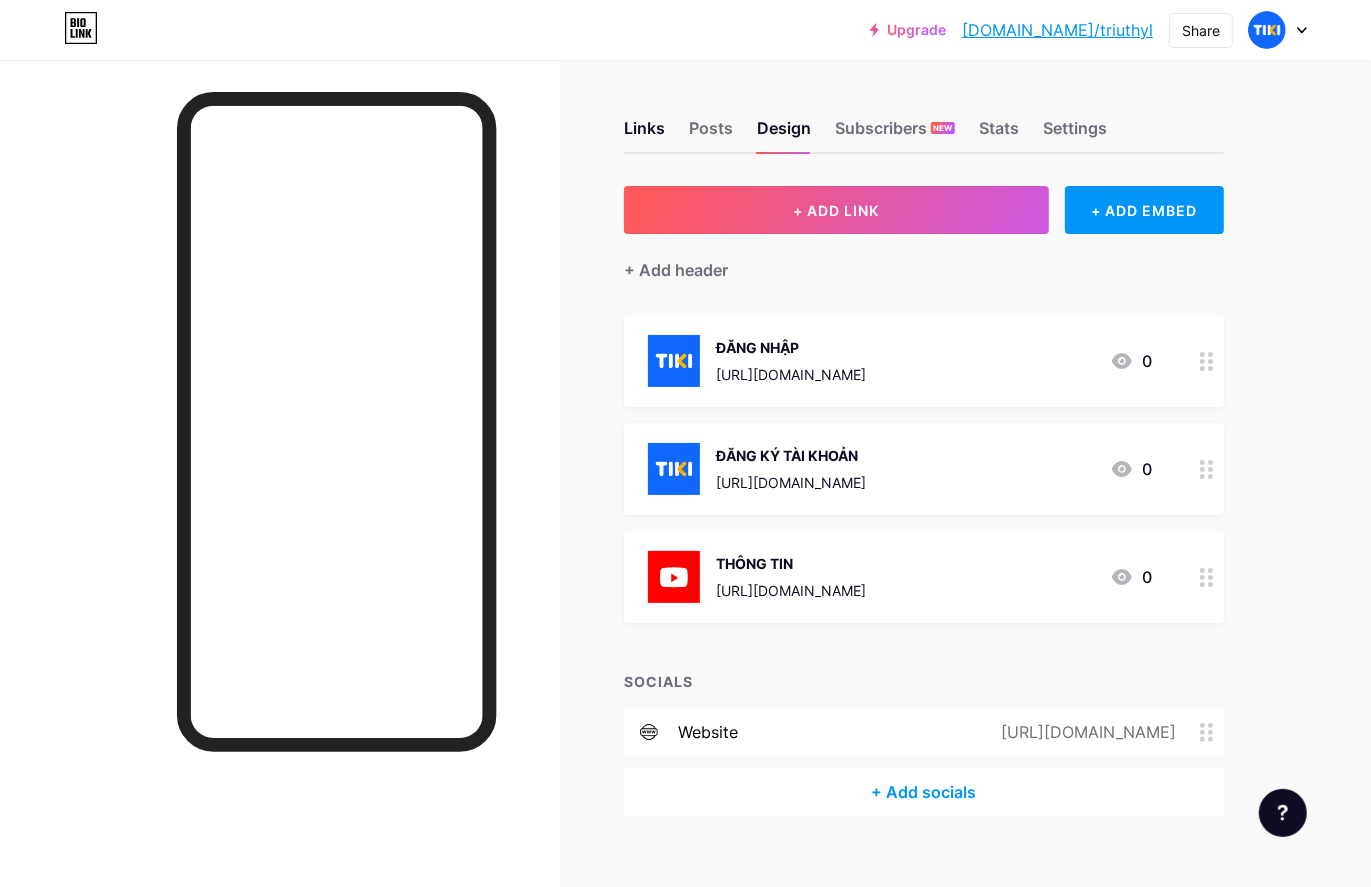 click at bounding box center [280, 503] 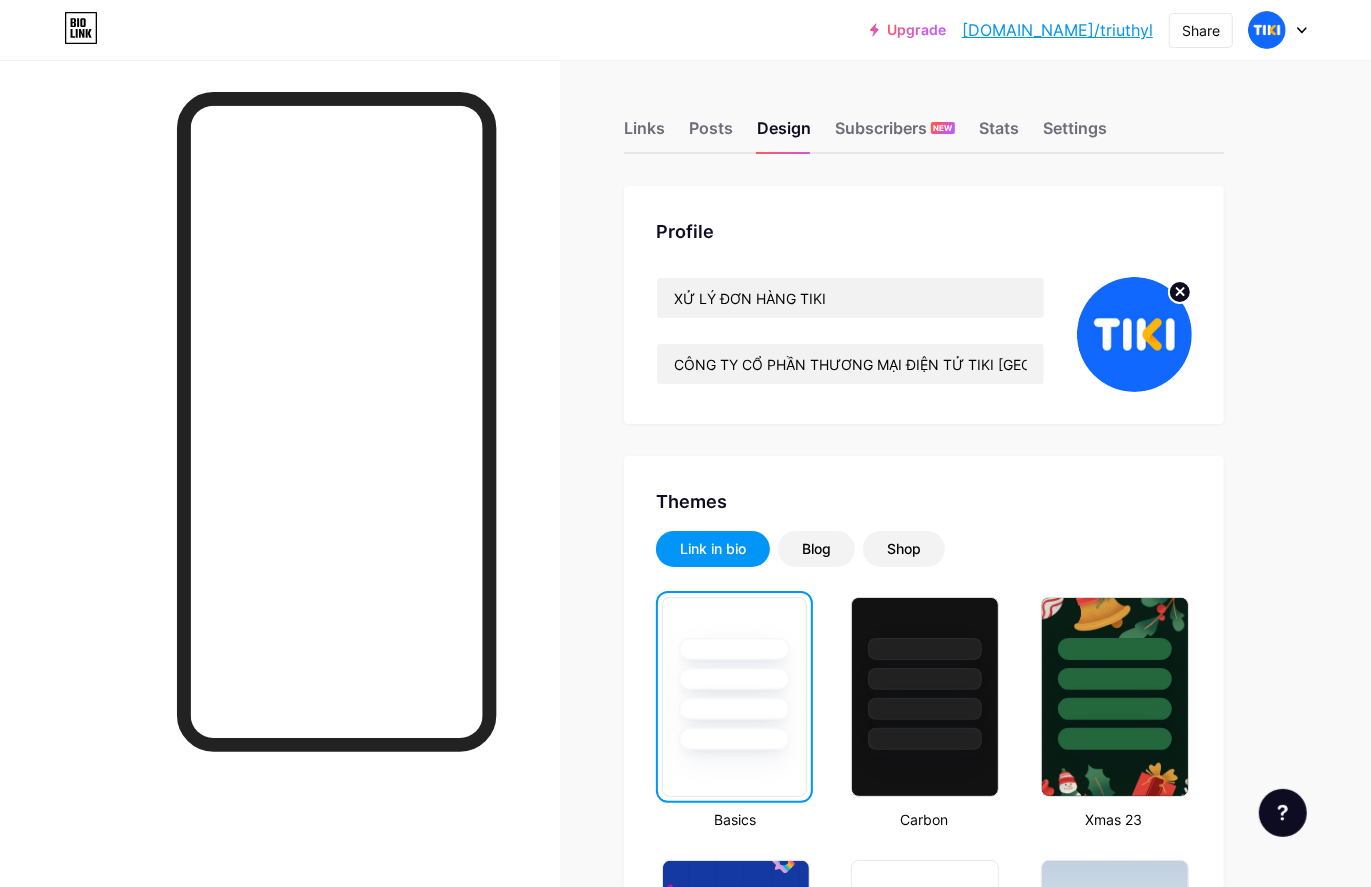 click on "Links
Posts
Design
Subscribers
NEW
Stats
Settings     Profile   XỬ LÝ ĐƠN HÀNG TIKI     CÔNG TY CỔ PHẦN THƯƠNG MẠI ĐIỆN TỬ TIKI VIỆT NAM                   Themes   Link in bio   Blog   Shop       Basics       Carbon       Xmas 23       Pride       Glitch       Winter · Live       Glassy · Live       Chameleon · Live       Rainy Night · Live       Neon · Live       Summer       Retro       Strawberry · Live       Desert       Sunny       Autumn       Leaf       Clear Sky       Blush       Unicorn       Minimal       Cloudy       Shadow     Create your own           Changes saved       Position to display socials                 Top                     Bottom
Disable Bio Link branding
Will hide the Bio Link branding from homepage     Display Share button
Enables social sharing options on your page including a QR code.   Changes saved" at bounding box center [654, 1728] 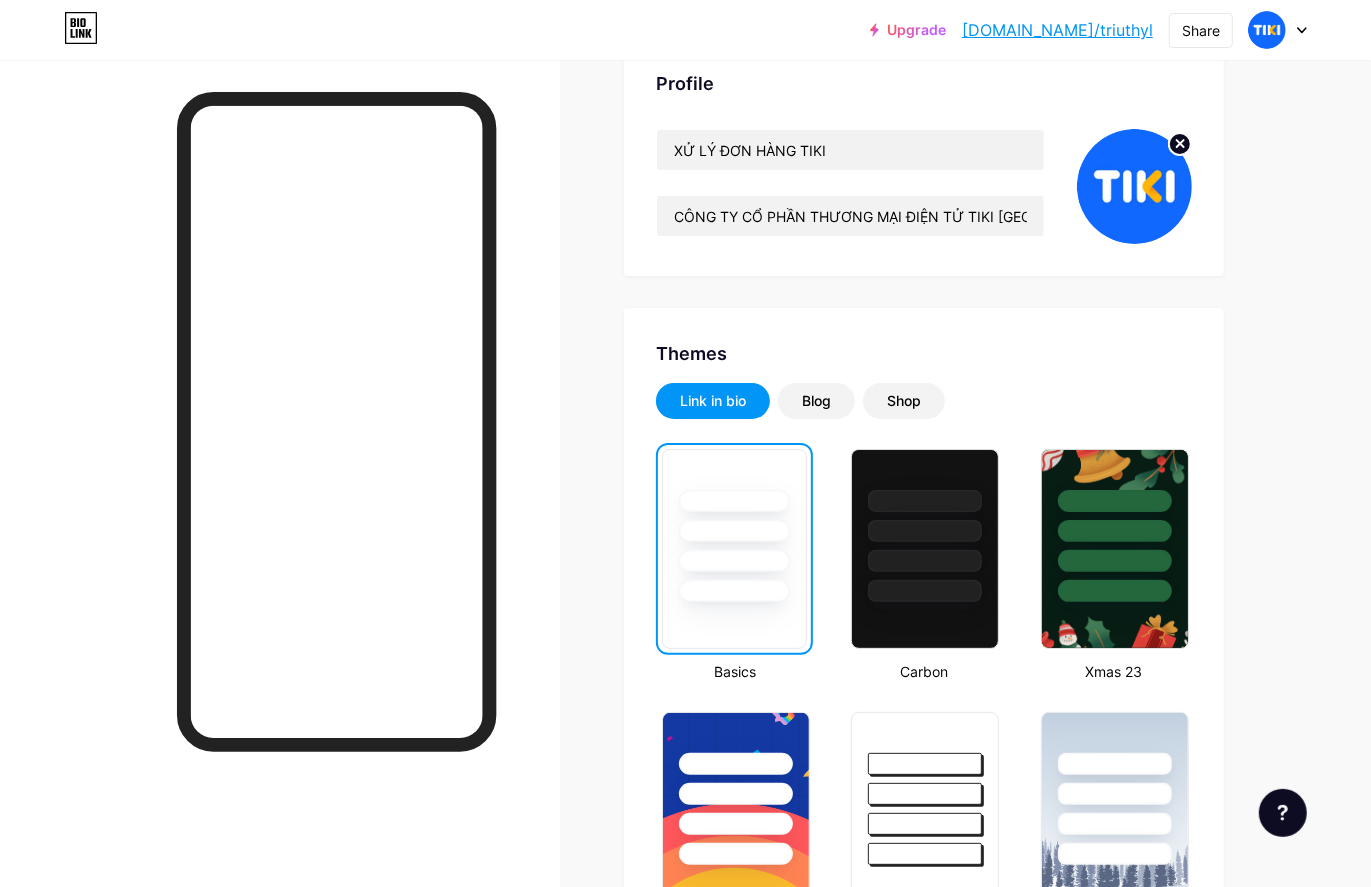 scroll, scrollTop: 500, scrollLeft: 0, axis: vertical 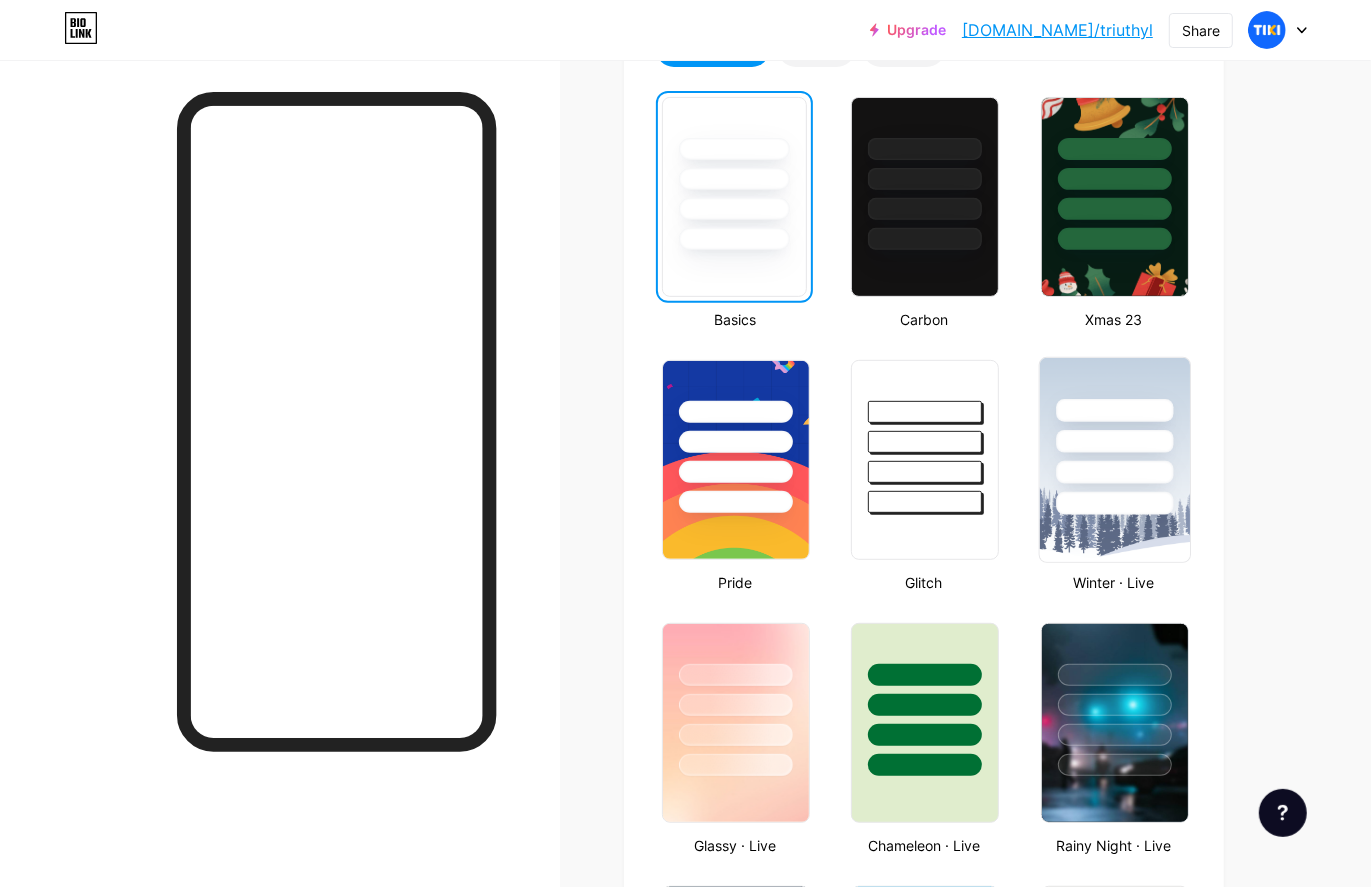 click at bounding box center (1114, 503) 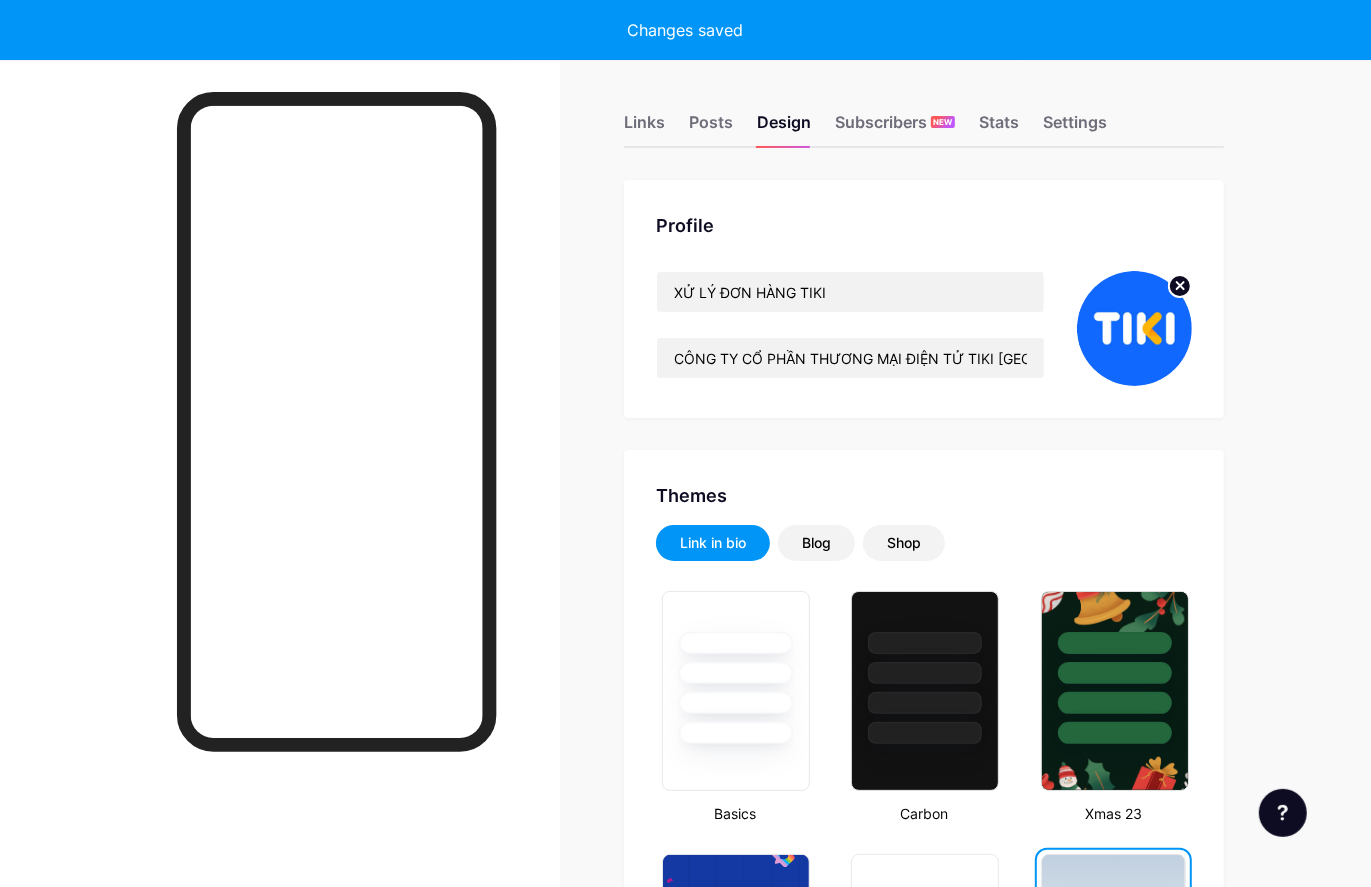 scroll, scrollTop: 0, scrollLeft: 0, axis: both 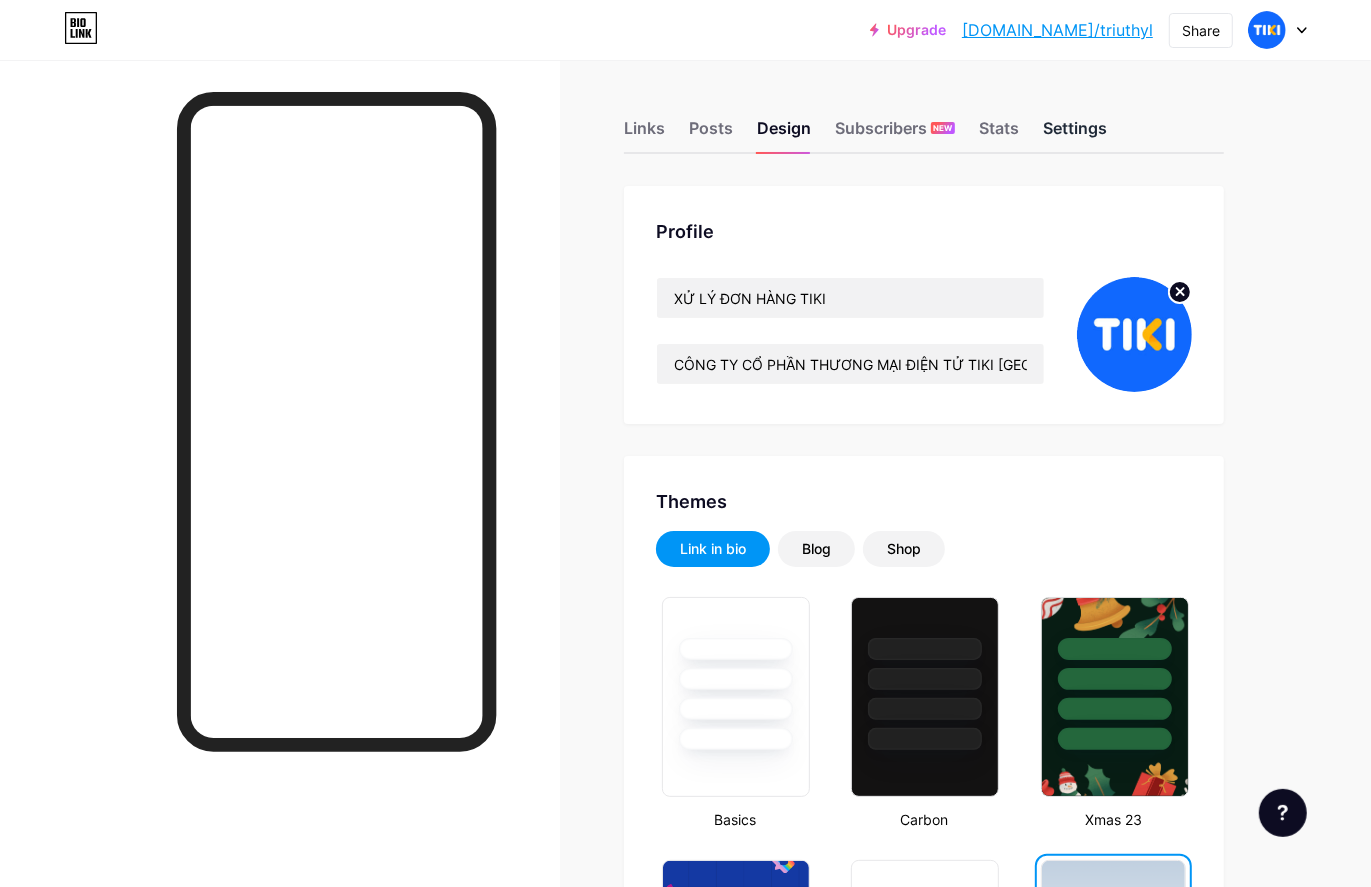 click on "Settings" at bounding box center (1075, 134) 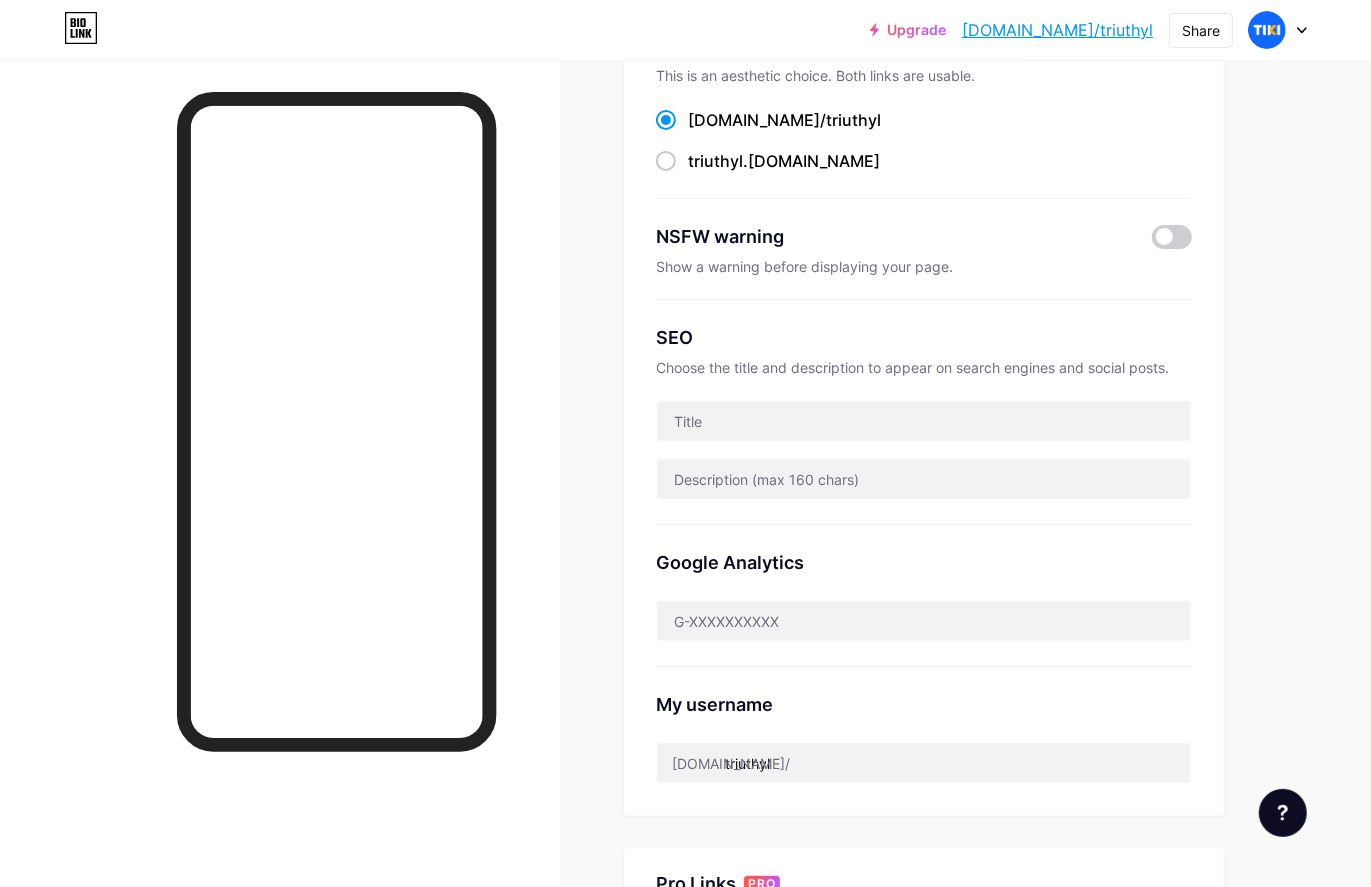 scroll, scrollTop: 500, scrollLeft: 0, axis: vertical 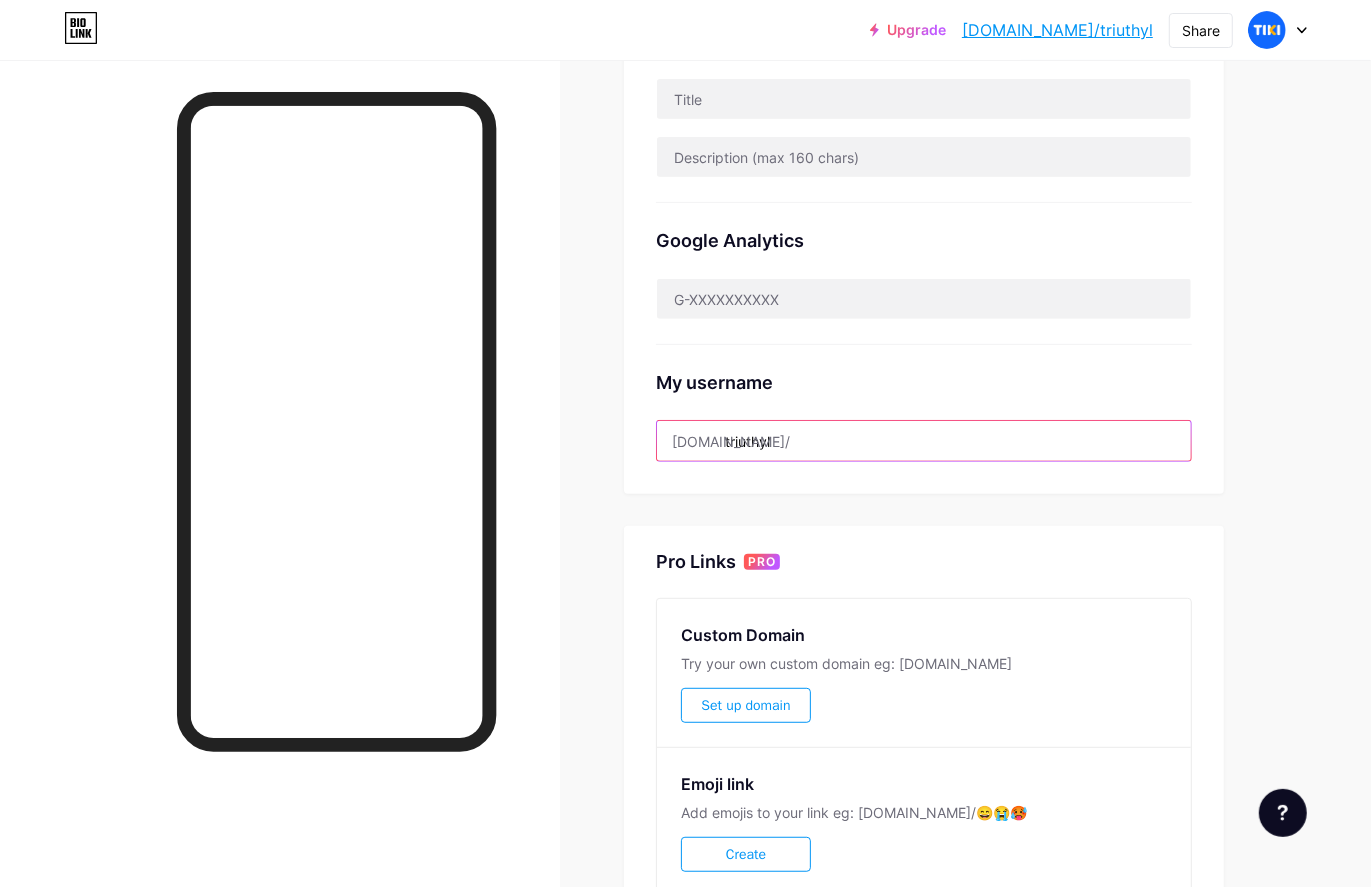 click on "triuthyl" at bounding box center (924, 441) 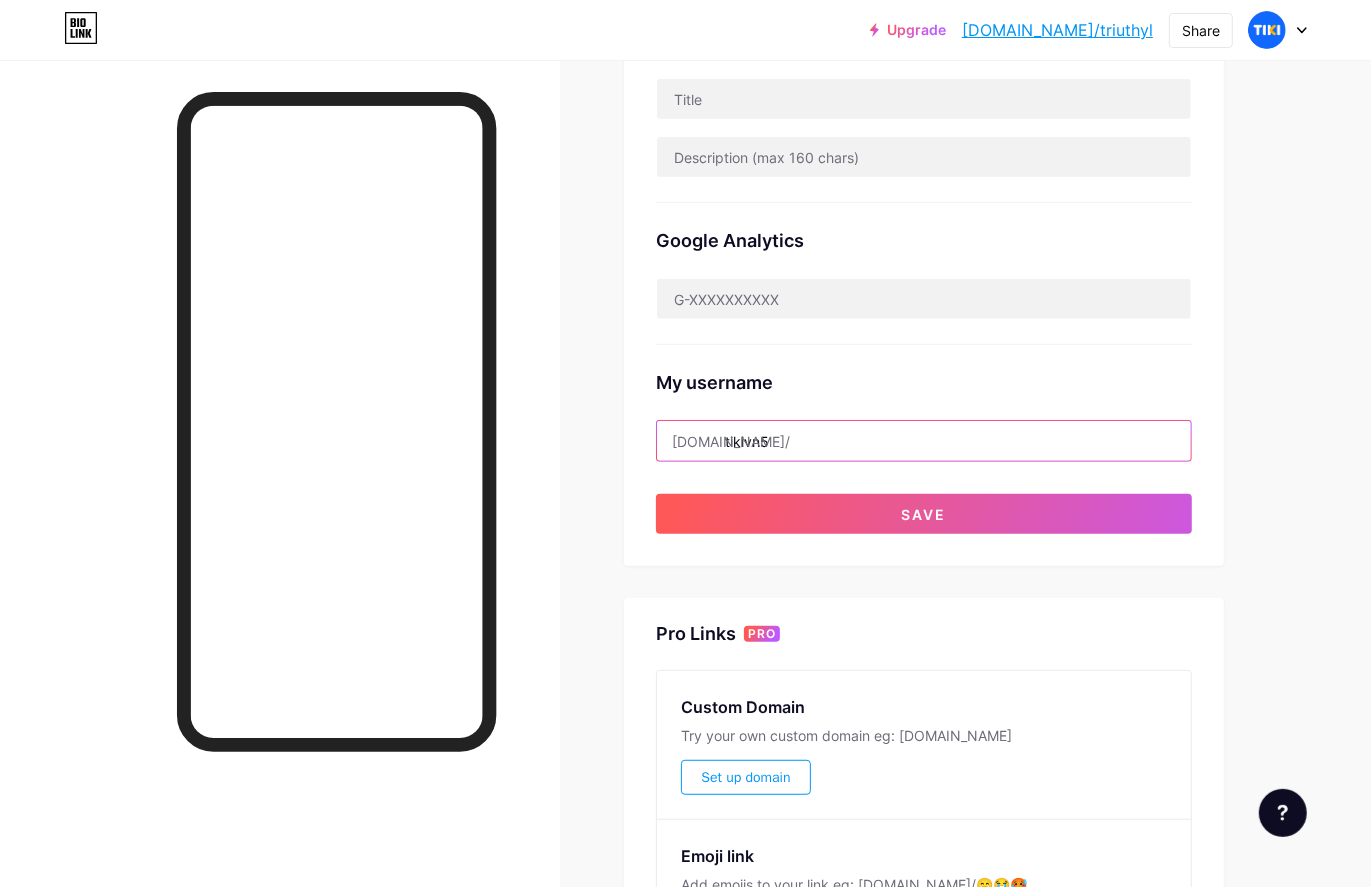 type on "tikivn5" 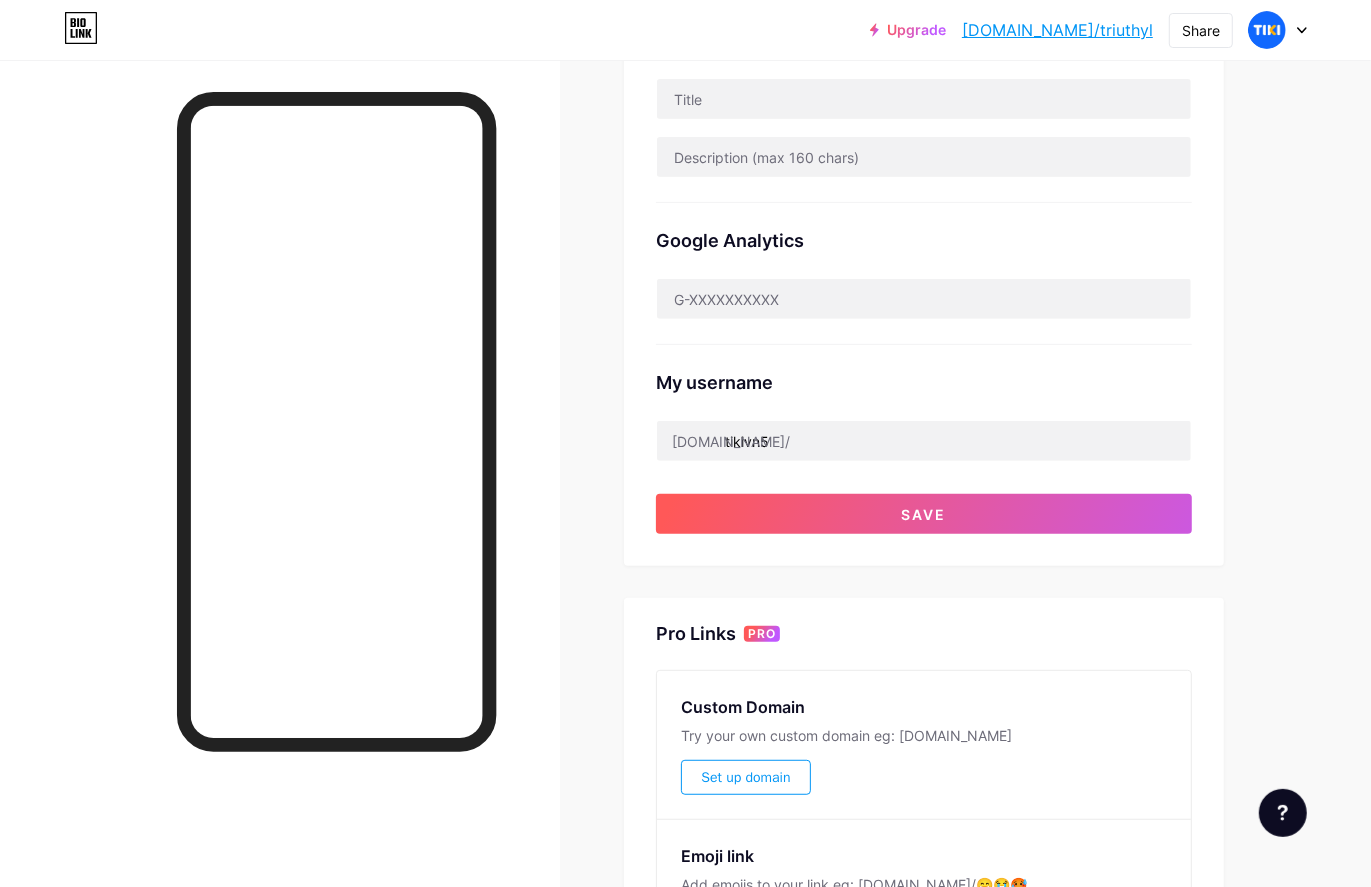 click on "Preferred link   This is an aesthetic choice. Both links are usable.
bio.link/ triuthyl       triuthyl .bio.link
NSFW warning       Show a warning before displaying your page.     SEO   Choose the title and description to appear on search engines and social posts.           Google Analytics       My username   bio.link/   tikivn5         Save       Pro Links   PRO   Custom Domain   Try your own custom domain eg: jaseem.com   Set
up domain             Emoji link   Add emojis to your link eg: bio.link/😄😭🥵   Create
Go to  Help Center  to learn more or to contact support.   Changes saved" at bounding box center (924, 362) 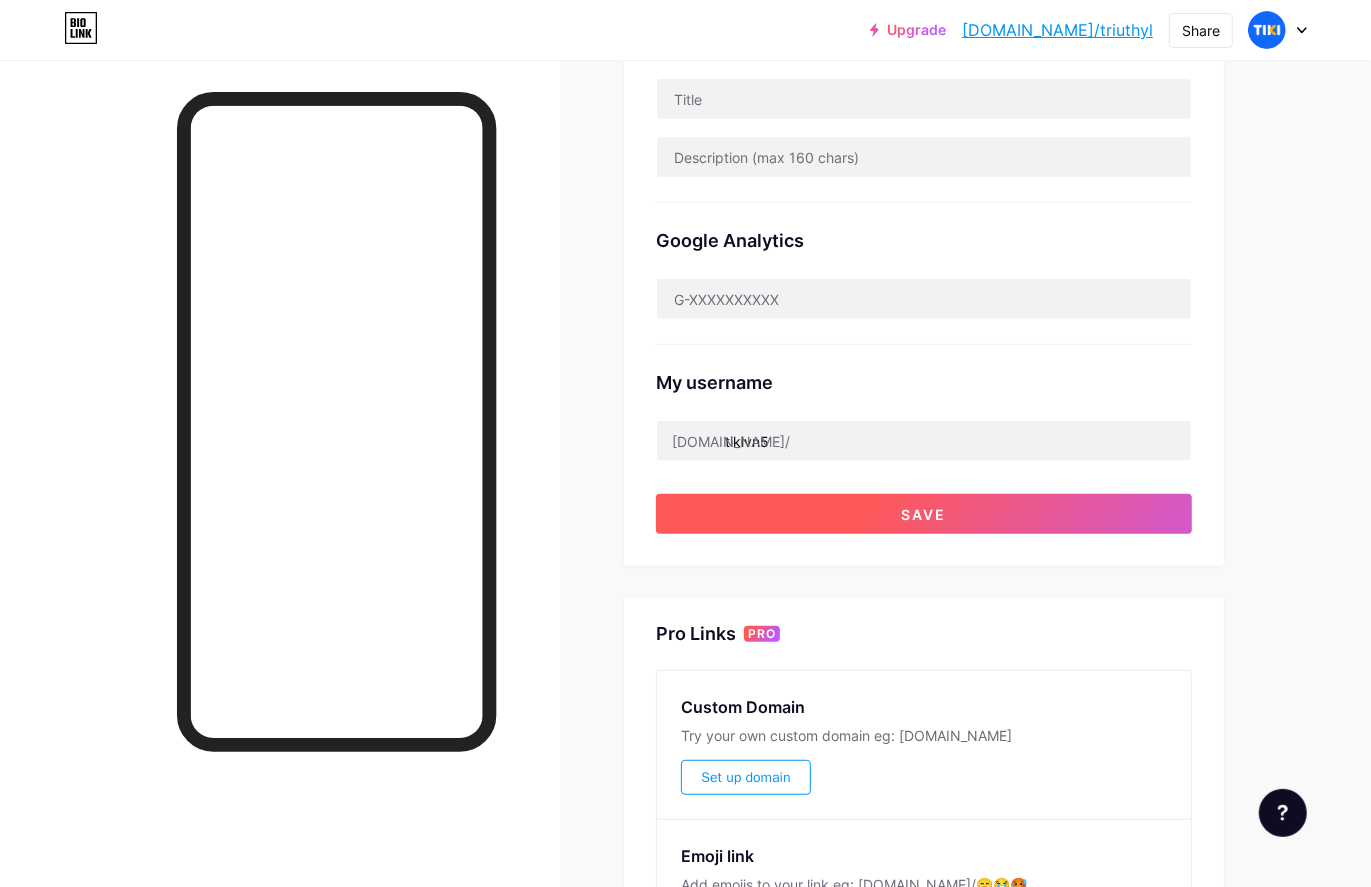click on "Save" at bounding box center [924, 514] 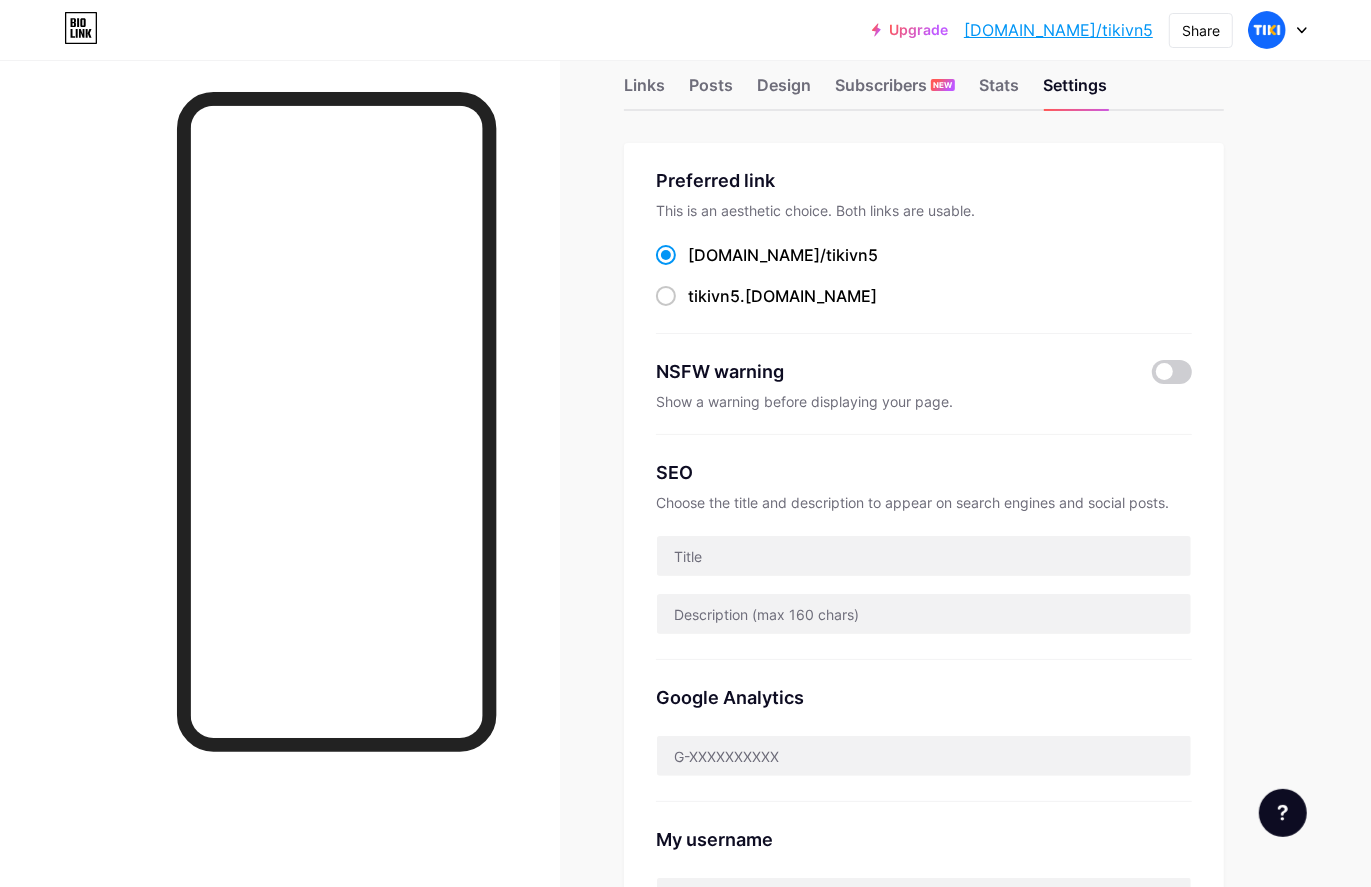scroll, scrollTop: 0, scrollLeft: 0, axis: both 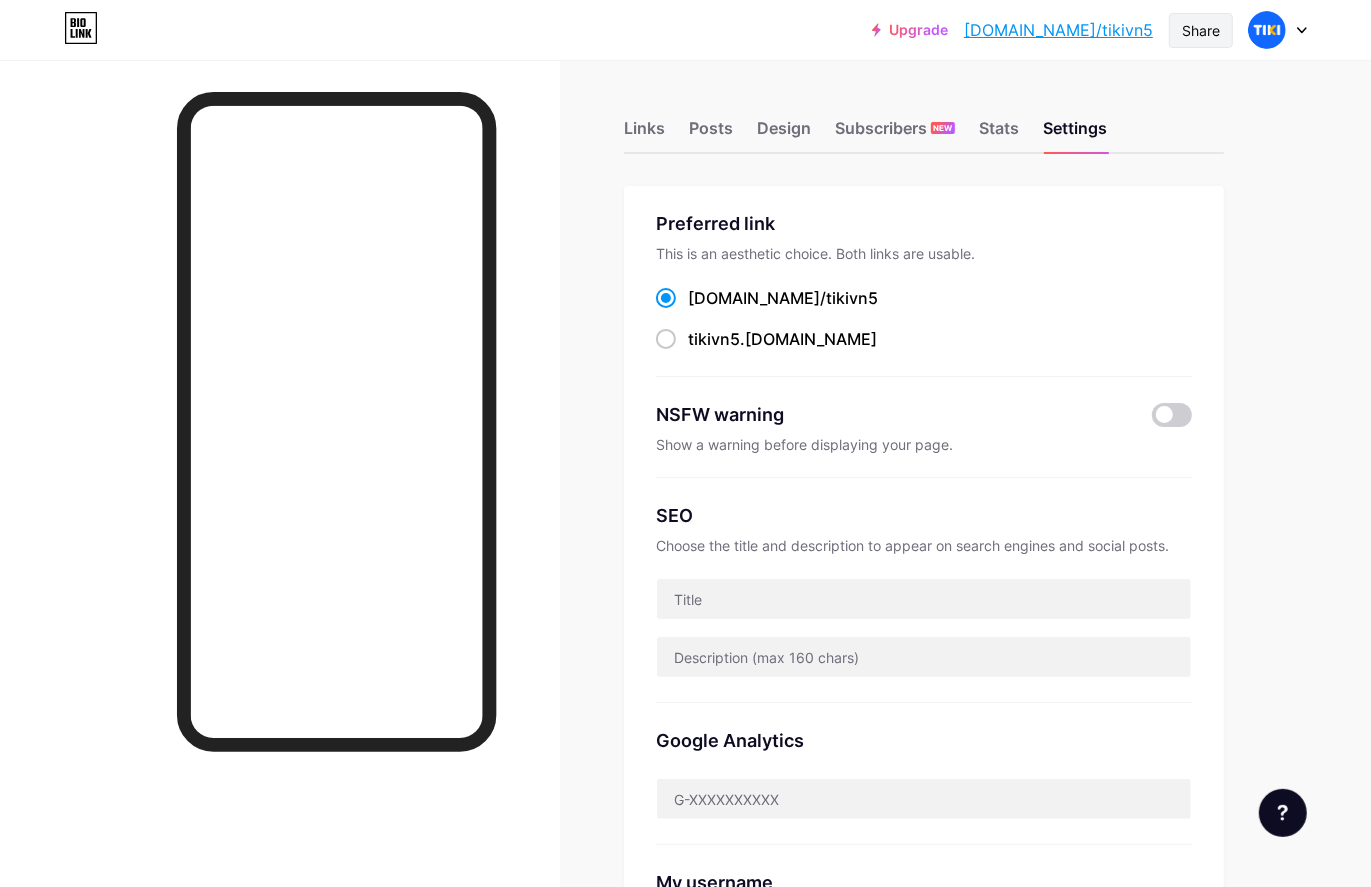 click on "Share" at bounding box center (1201, 30) 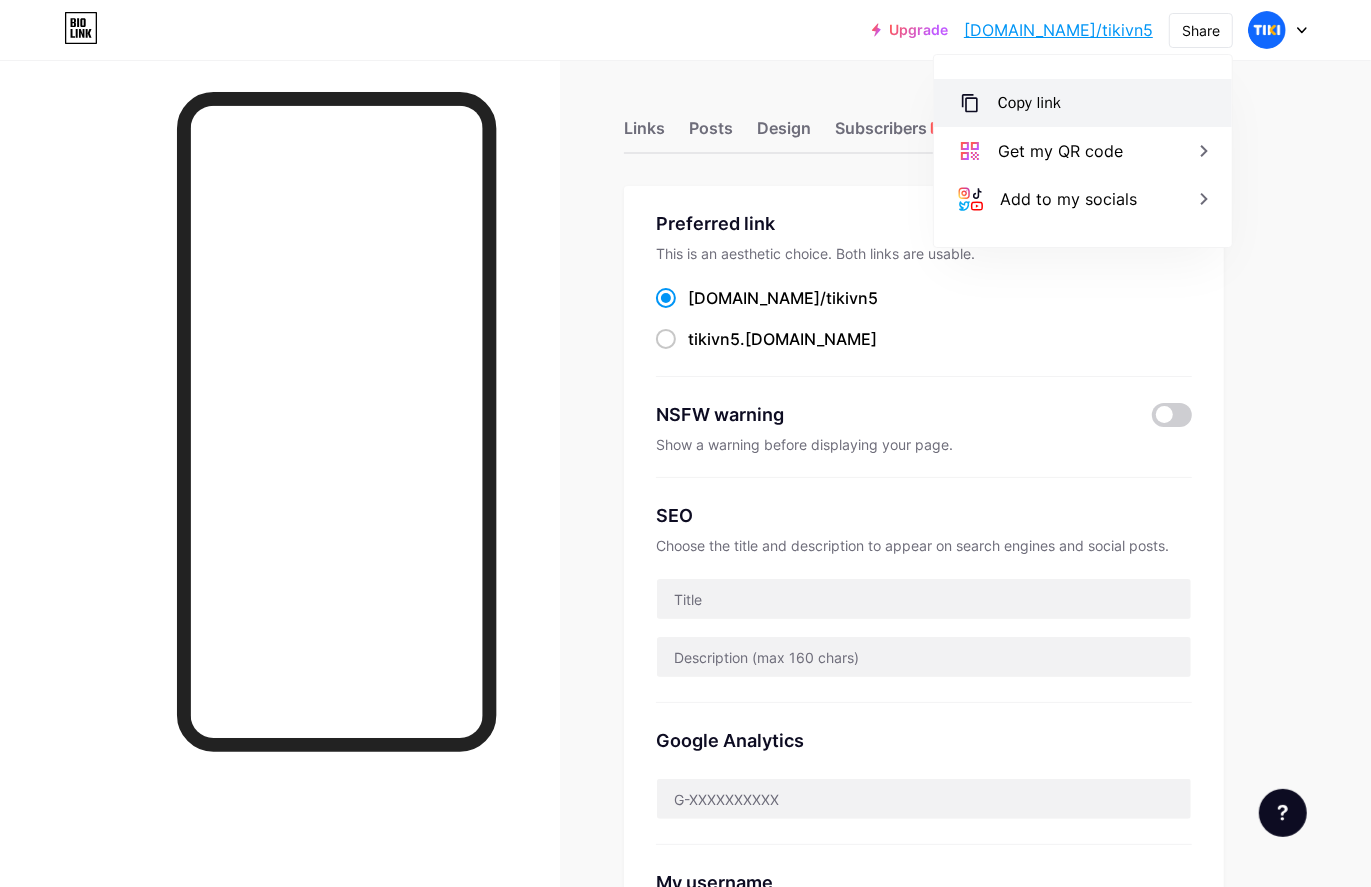 click on "Copy link" at bounding box center (1083, 103) 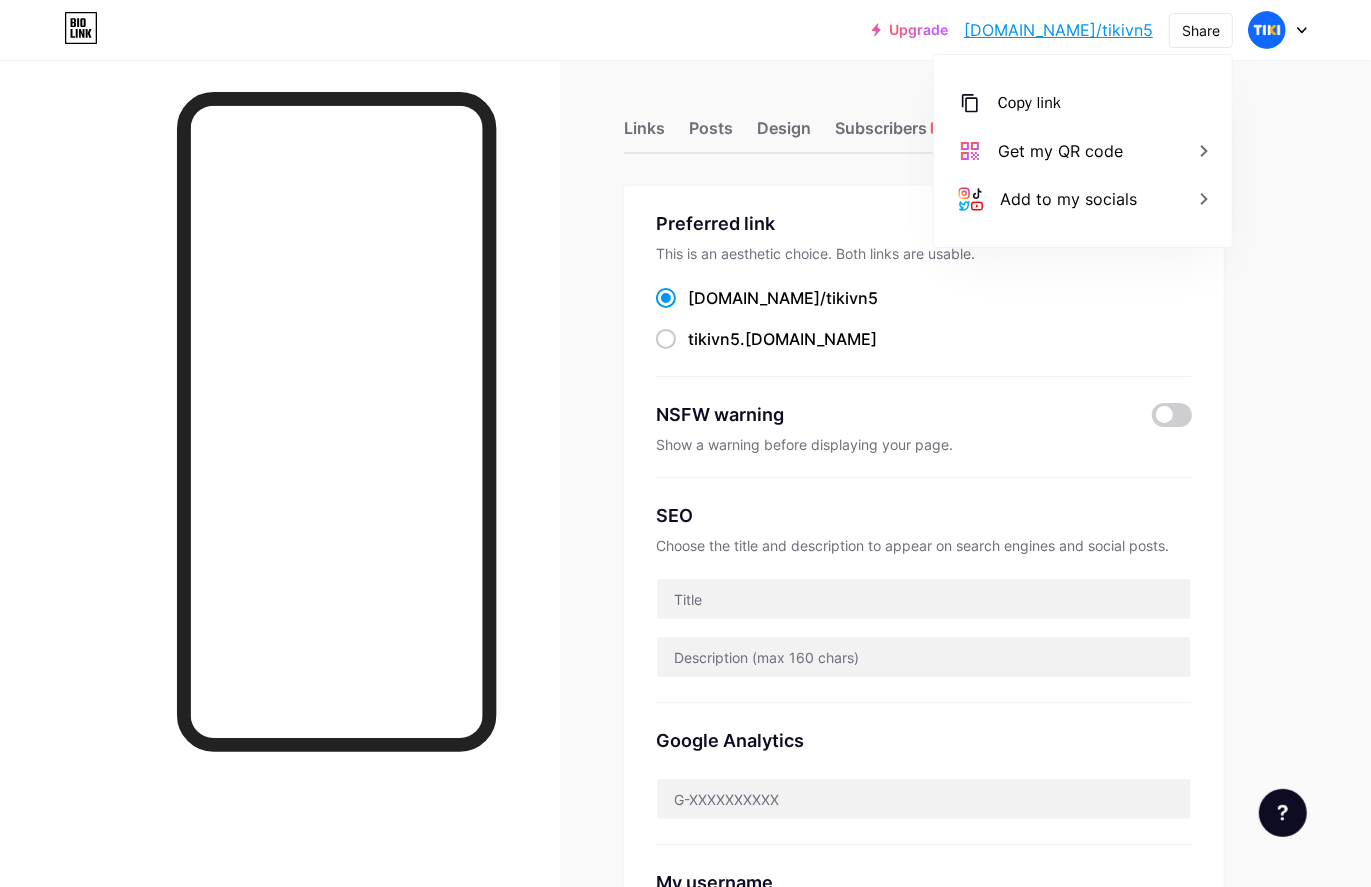 click on "Links
Posts
Design
Subscribers
NEW
Stats
Settings     Preferred link   This is an aesthetic choice. Both links are usable.
bio.link/ tikivn5       tikivn5 .bio.link
NSFW warning       Show a warning before displaying your page.     SEO   Choose the title and description to appear on search engines and social posts.           Google Analytics       My username   bio.link/   tikivn5           Pro Links   PRO   Custom Domain   Try your own custom domain eg: jaseem.com   Set
up domain             Emoji link   Add emojis to your link eg: bio.link/😄😭🥵   Create
Go to  Help Center  to learn more or to contact support.   Changes saved           Feature requests             Help center         Contact support" at bounding box center (654, 813) 